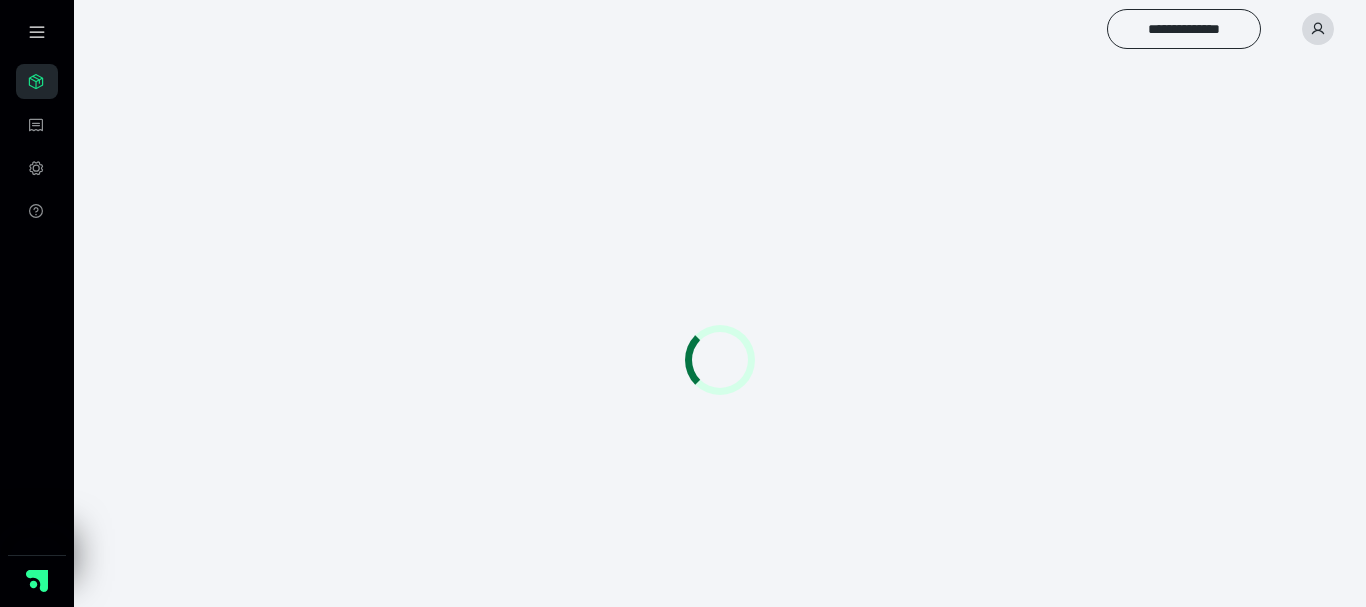 scroll, scrollTop: 0, scrollLeft: 0, axis: both 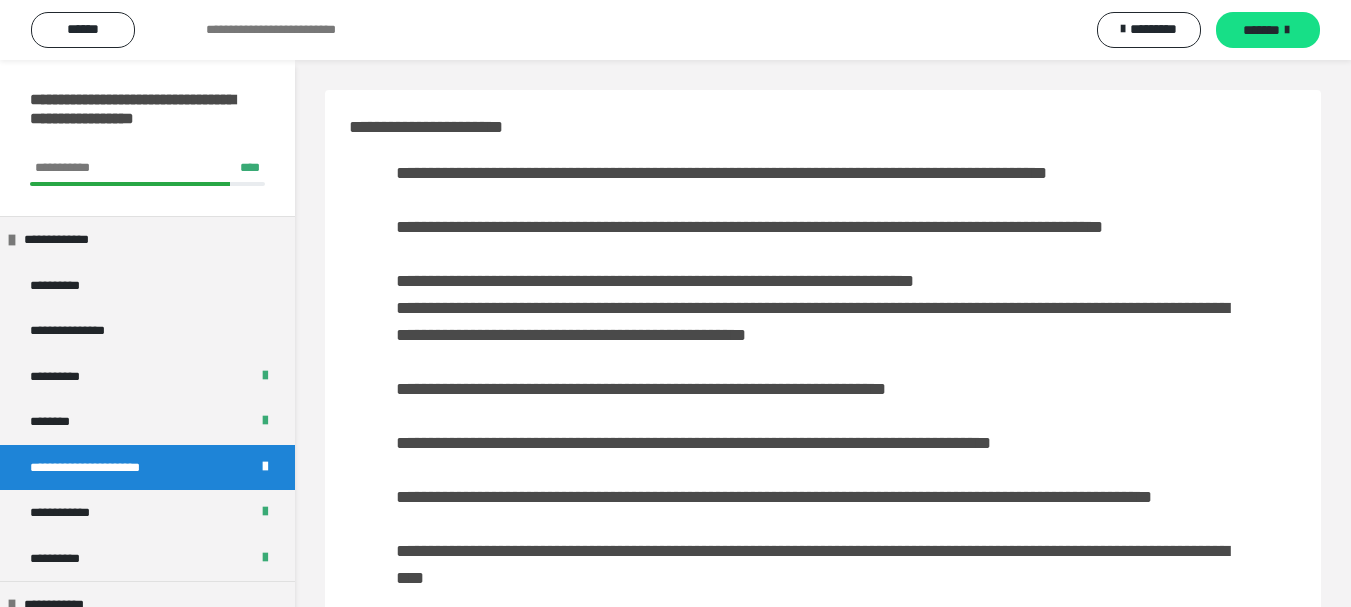 click on "**********" at bounding box center (822, 519) 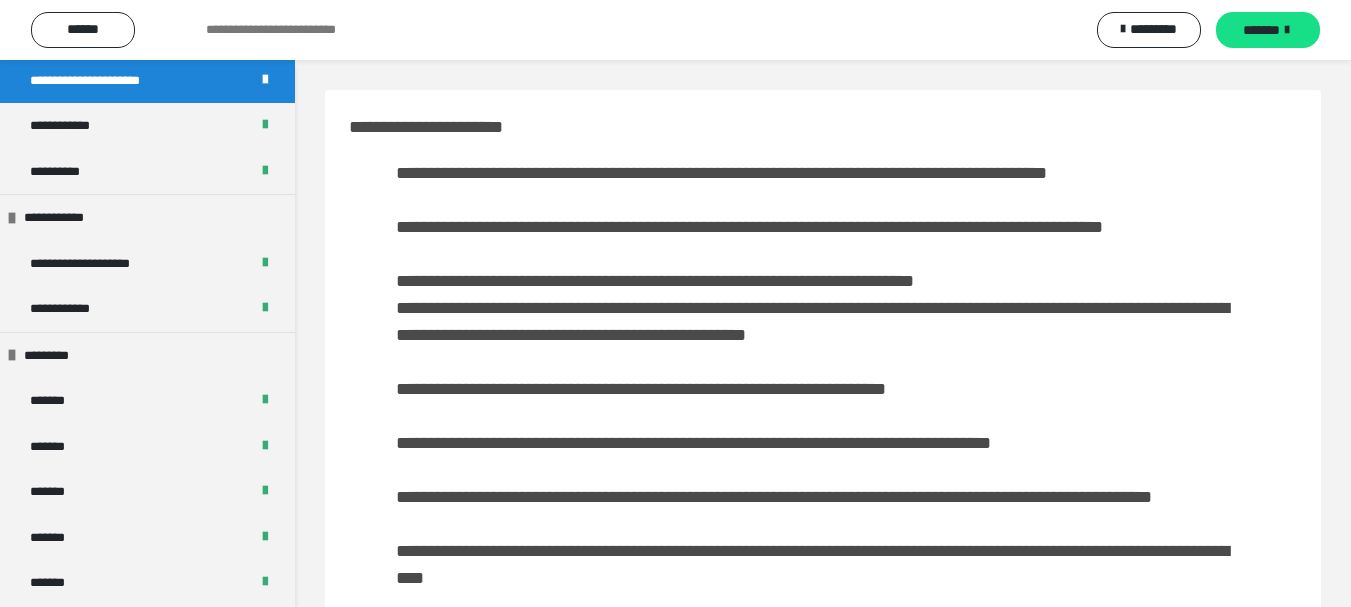 scroll, scrollTop: 400, scrollLeft: 0, axis: vertical 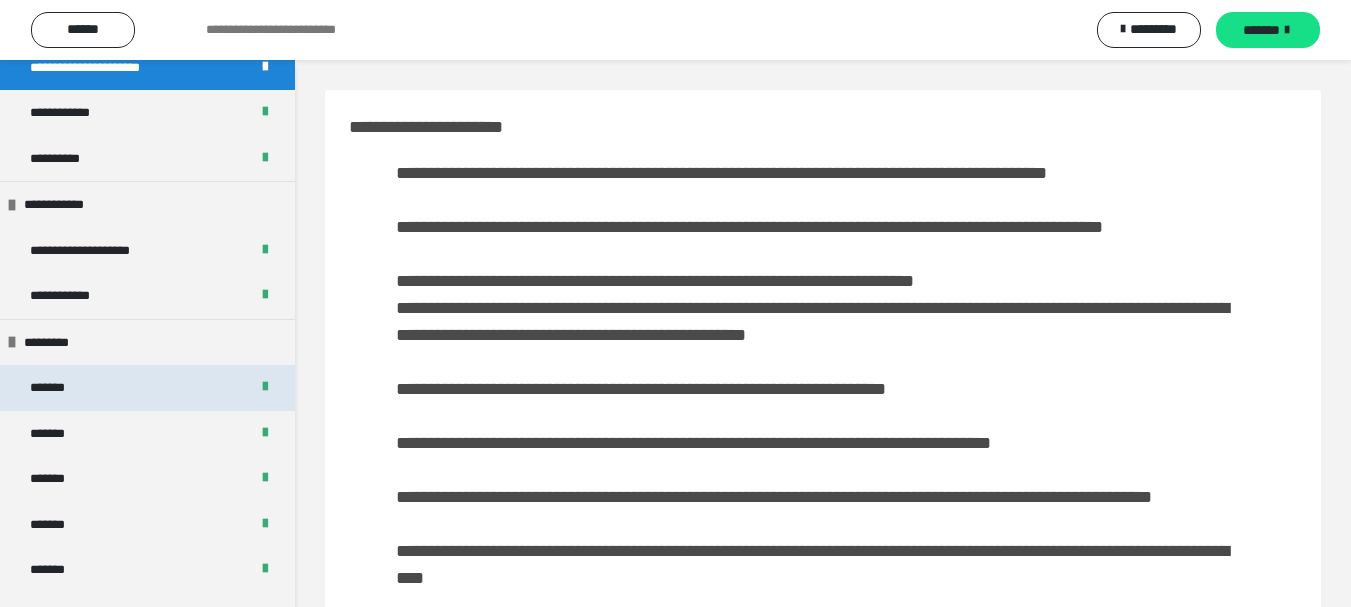 click on "*******" at bounding box center (147, 388) 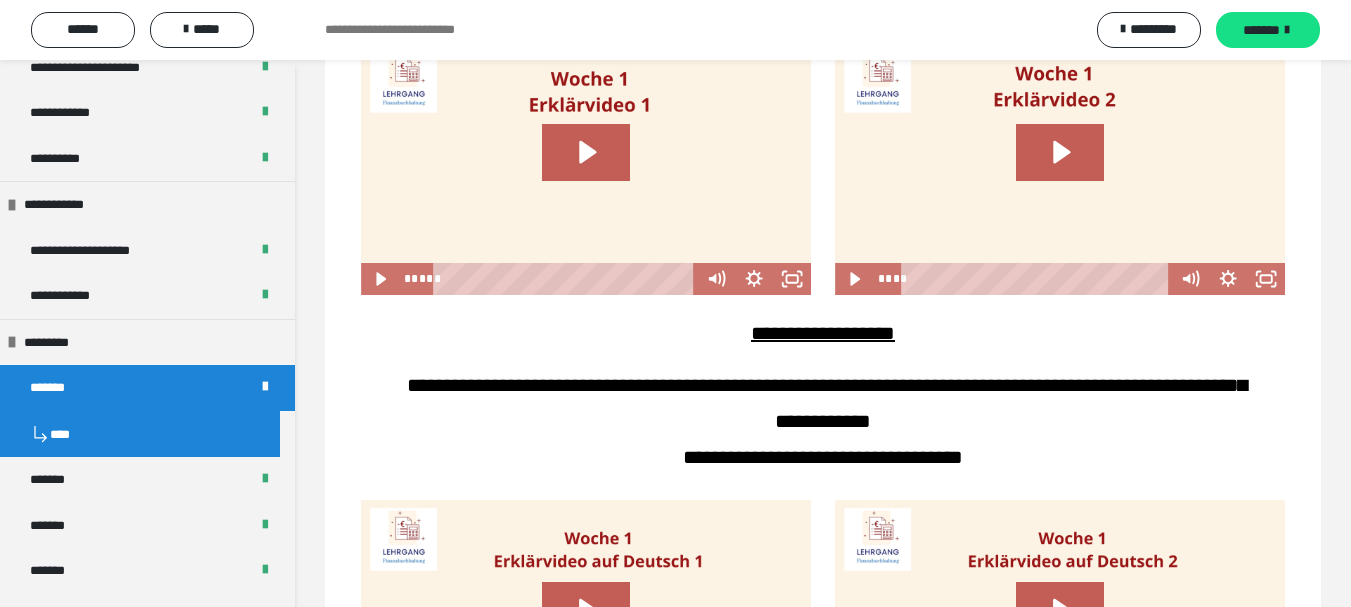 scroll, scrollTop: 1900, scrollLeft: 0, axis: vertical 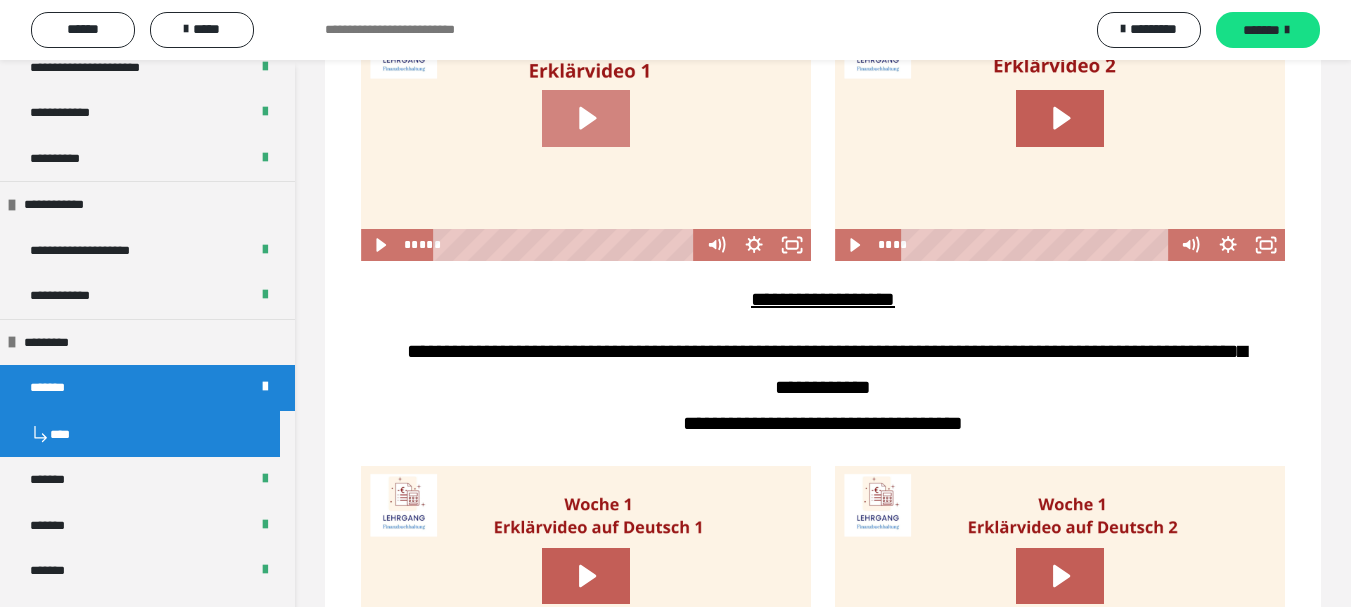 click 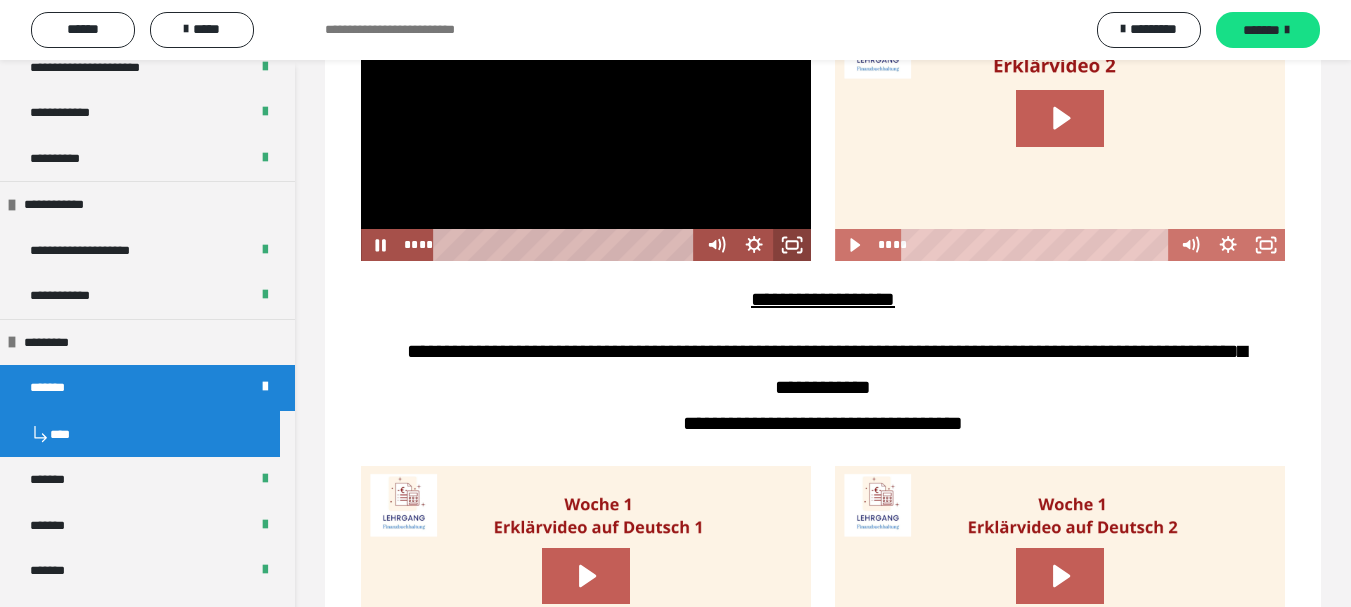 click 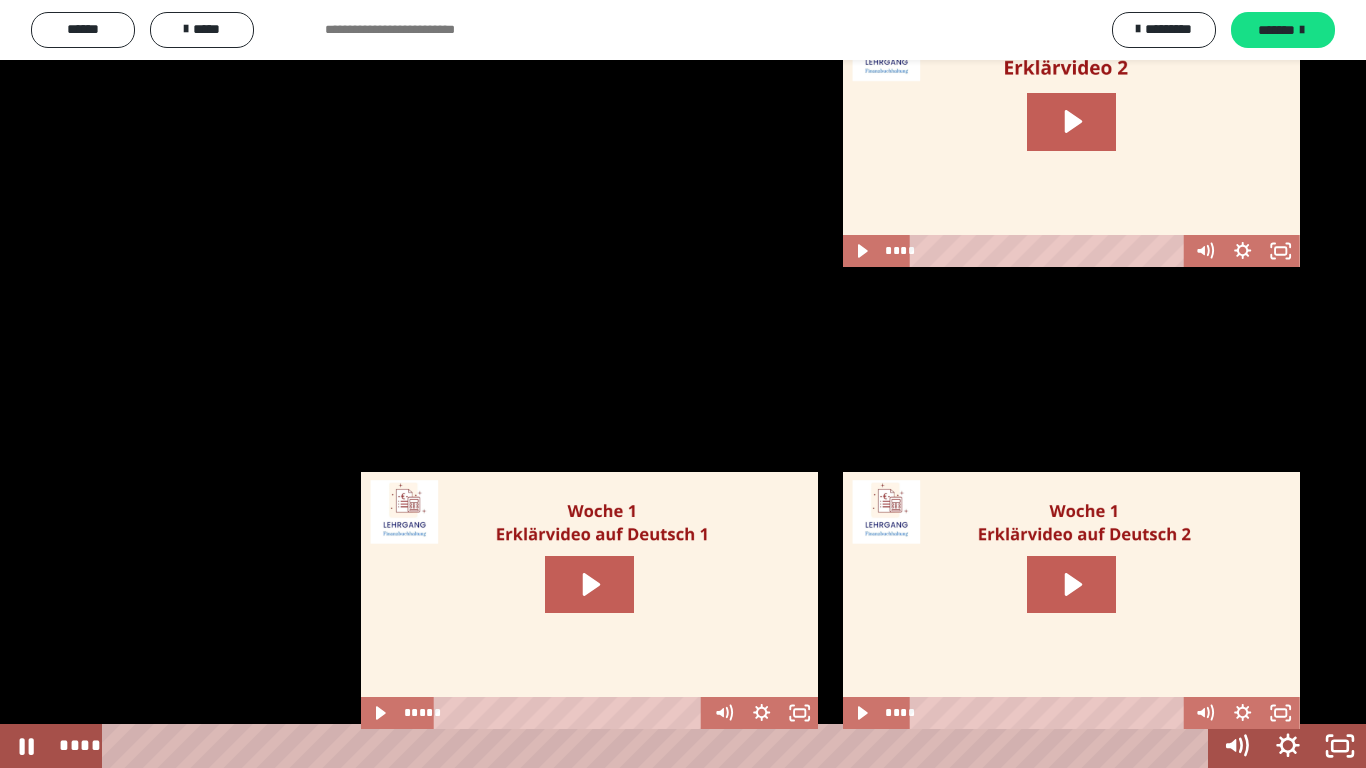 drag, startPoint x: 1235, startPoint y: 602, endPoint x: 1235, endPoint y: 635, distance: 33 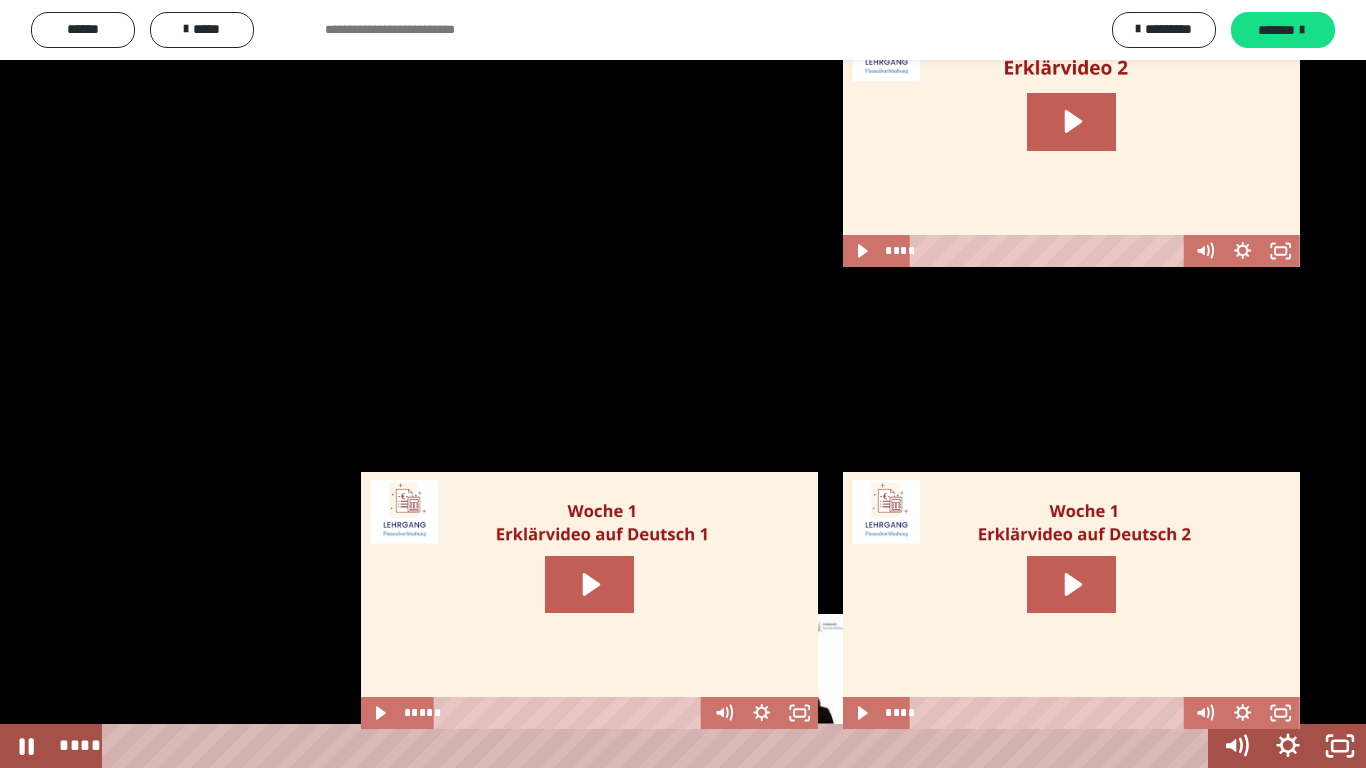 drag, startPoint x: 764, startPoint y: 742, endPoint x: 752, endPoint y: 741, distance: 12.0415945 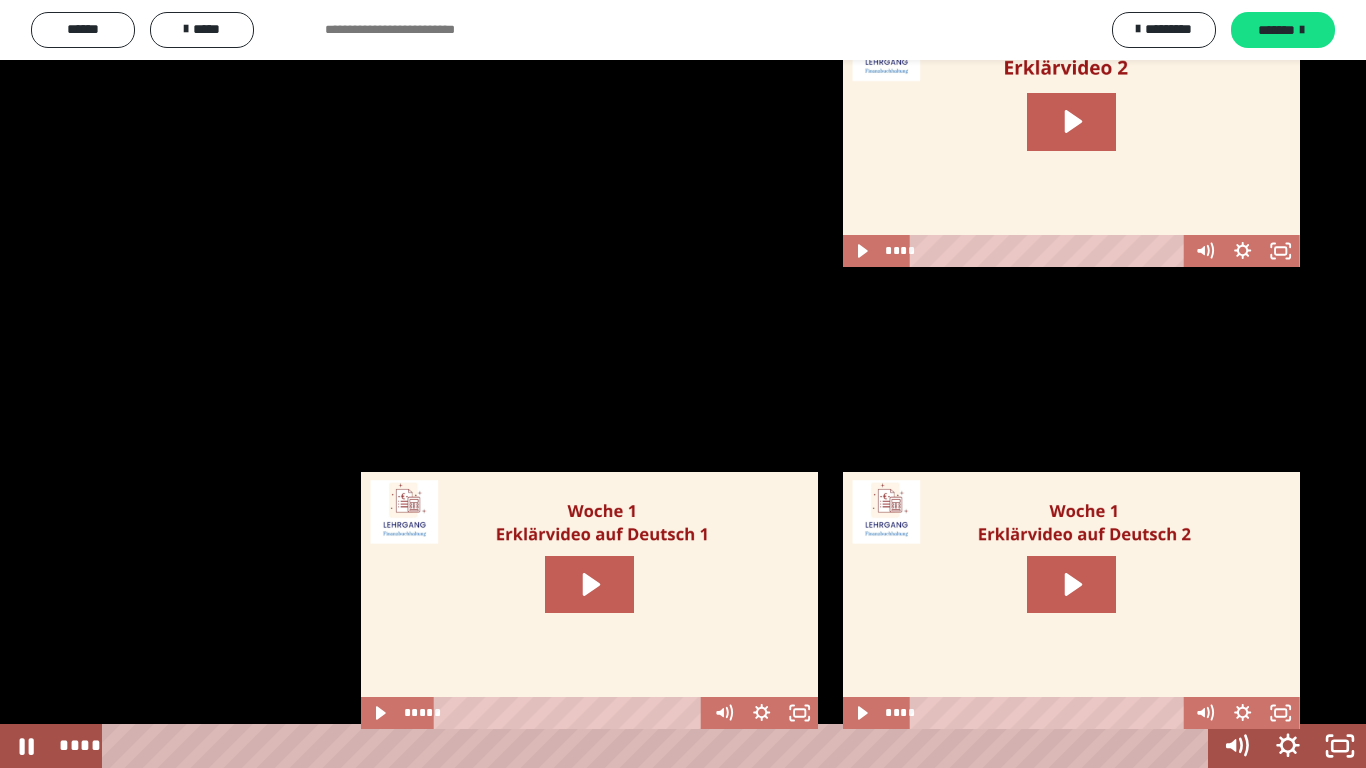 click at bounding box center (683, 384) 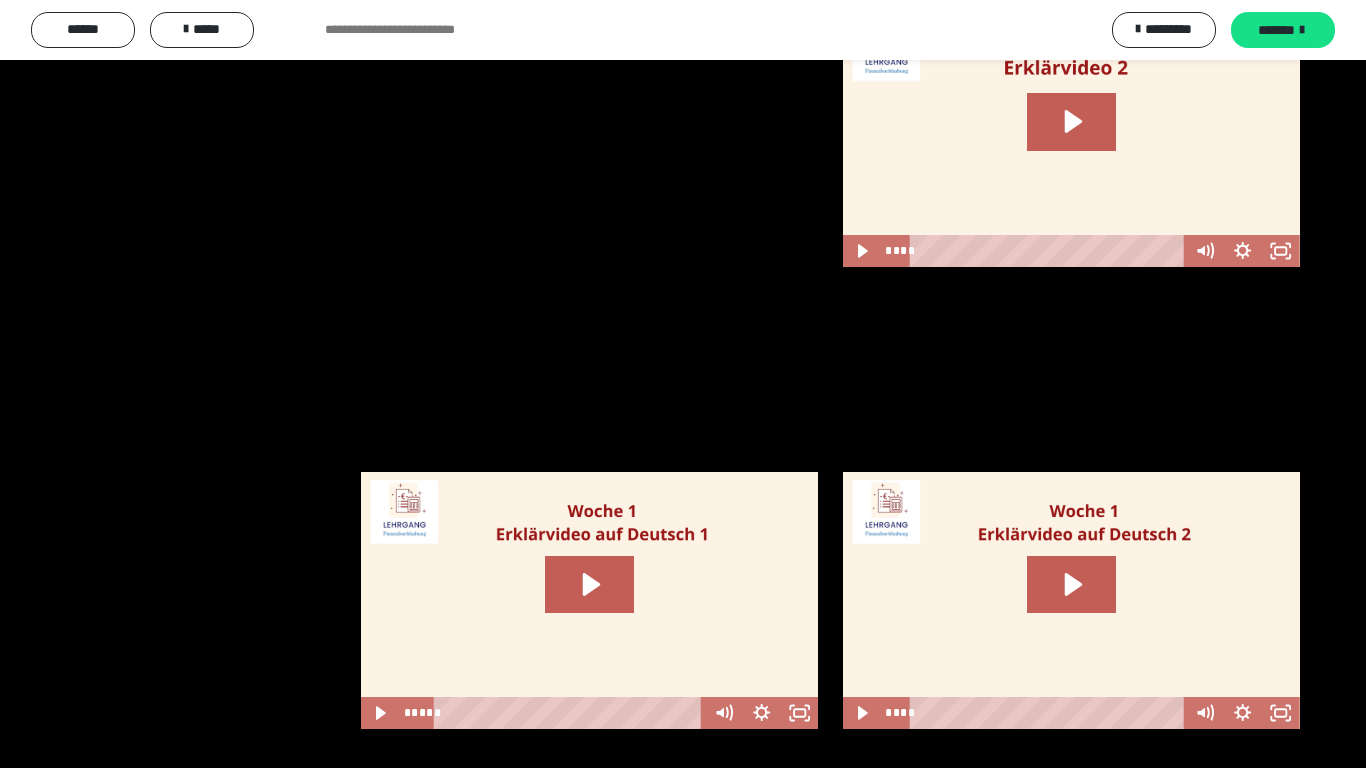 click at bounding box center [683, 384] 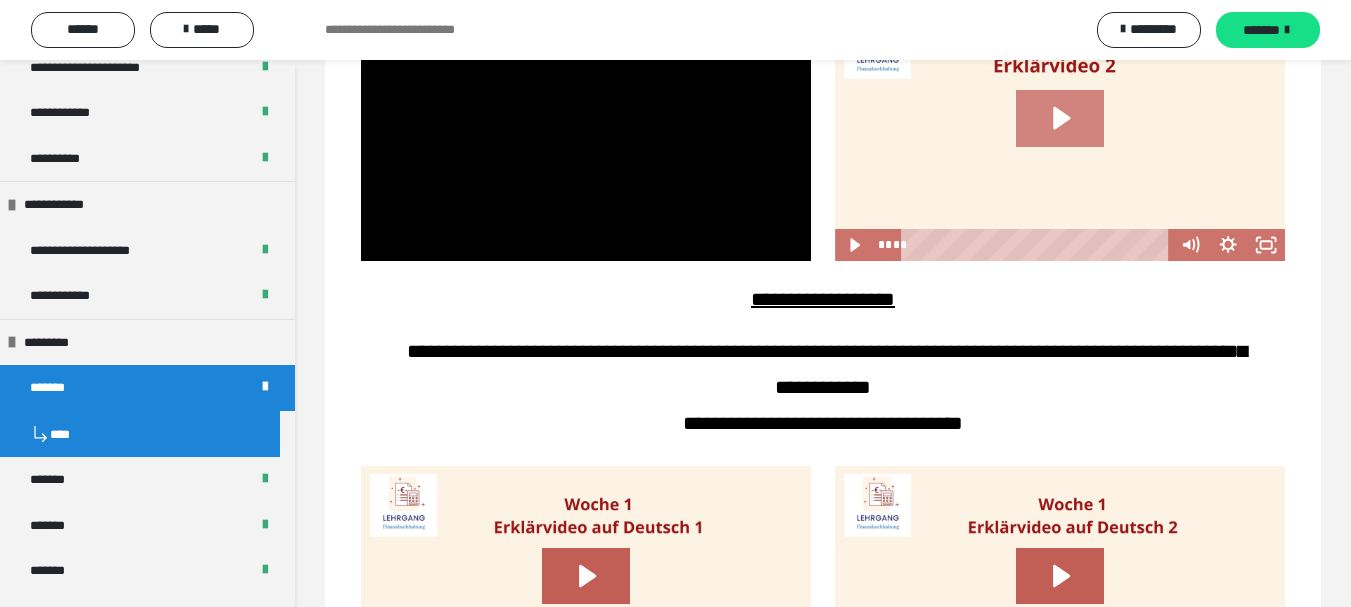 click 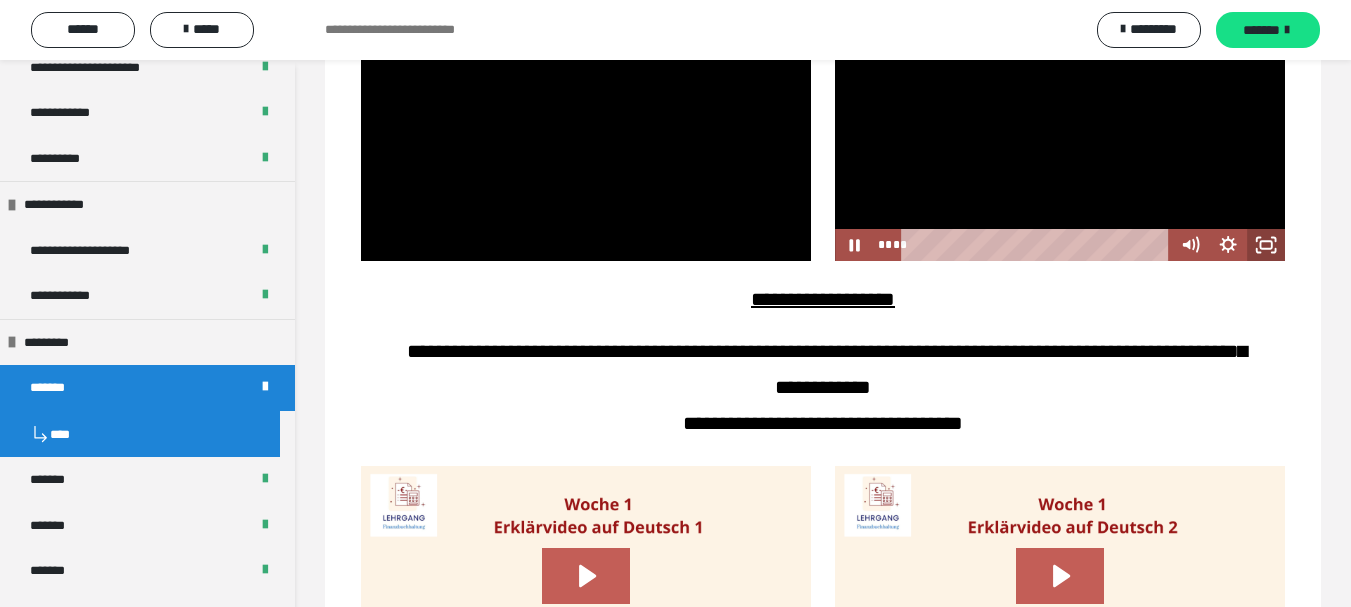 click 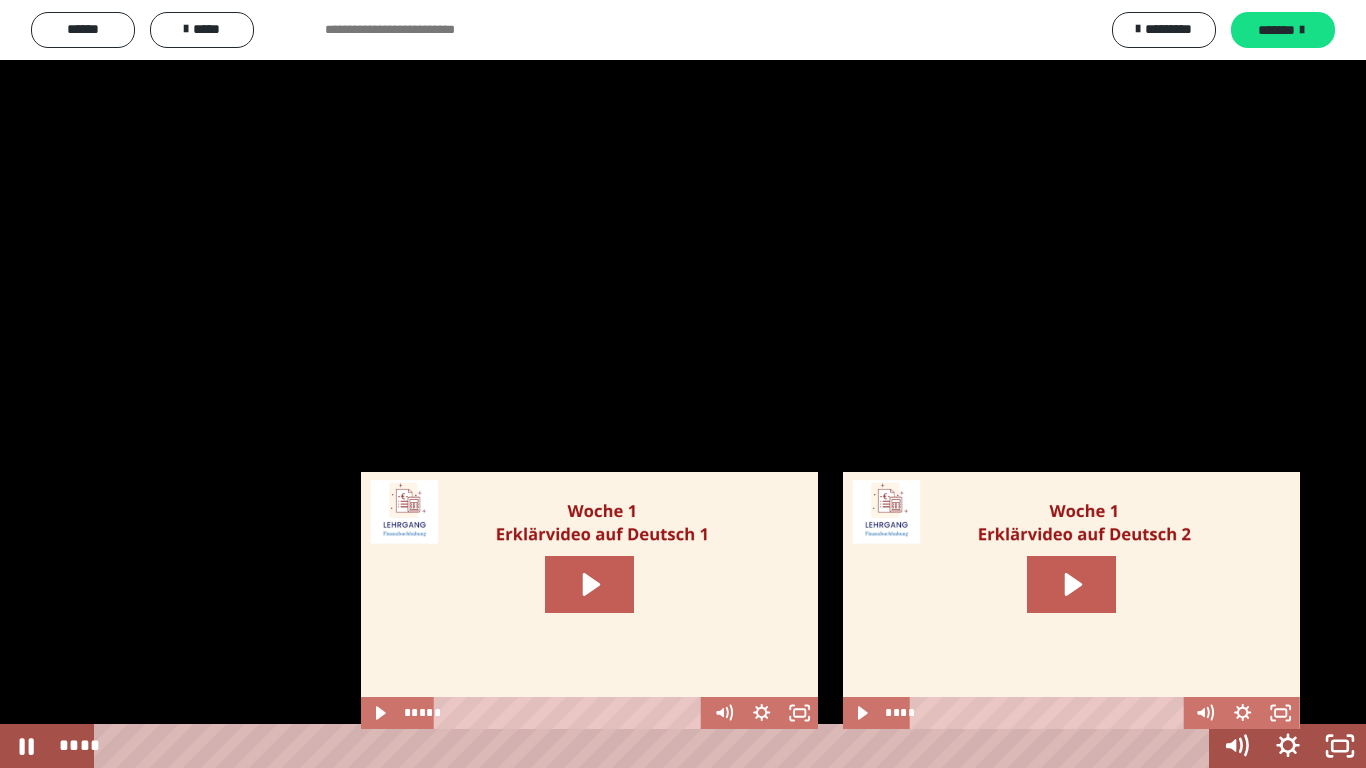 click at bounding box center [683, 384] 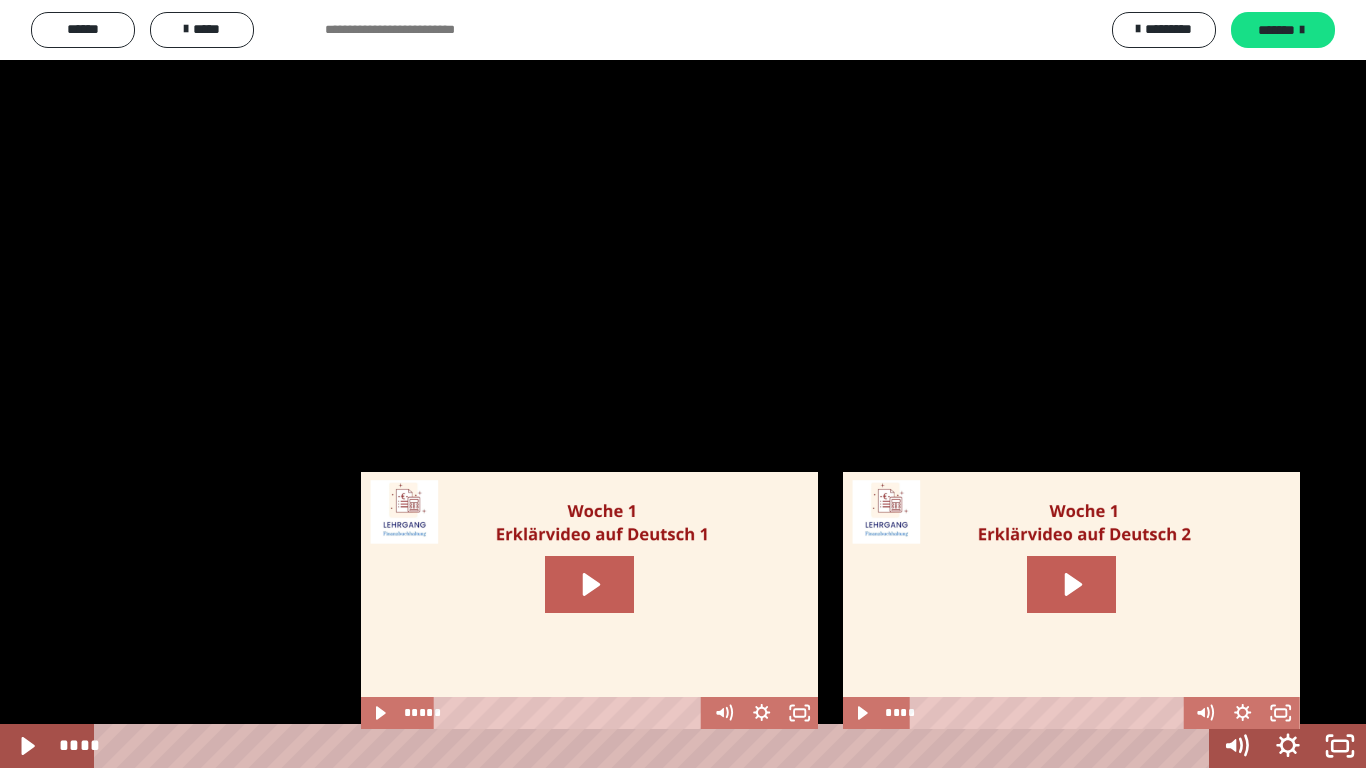 click at bounding box center [683, 384] 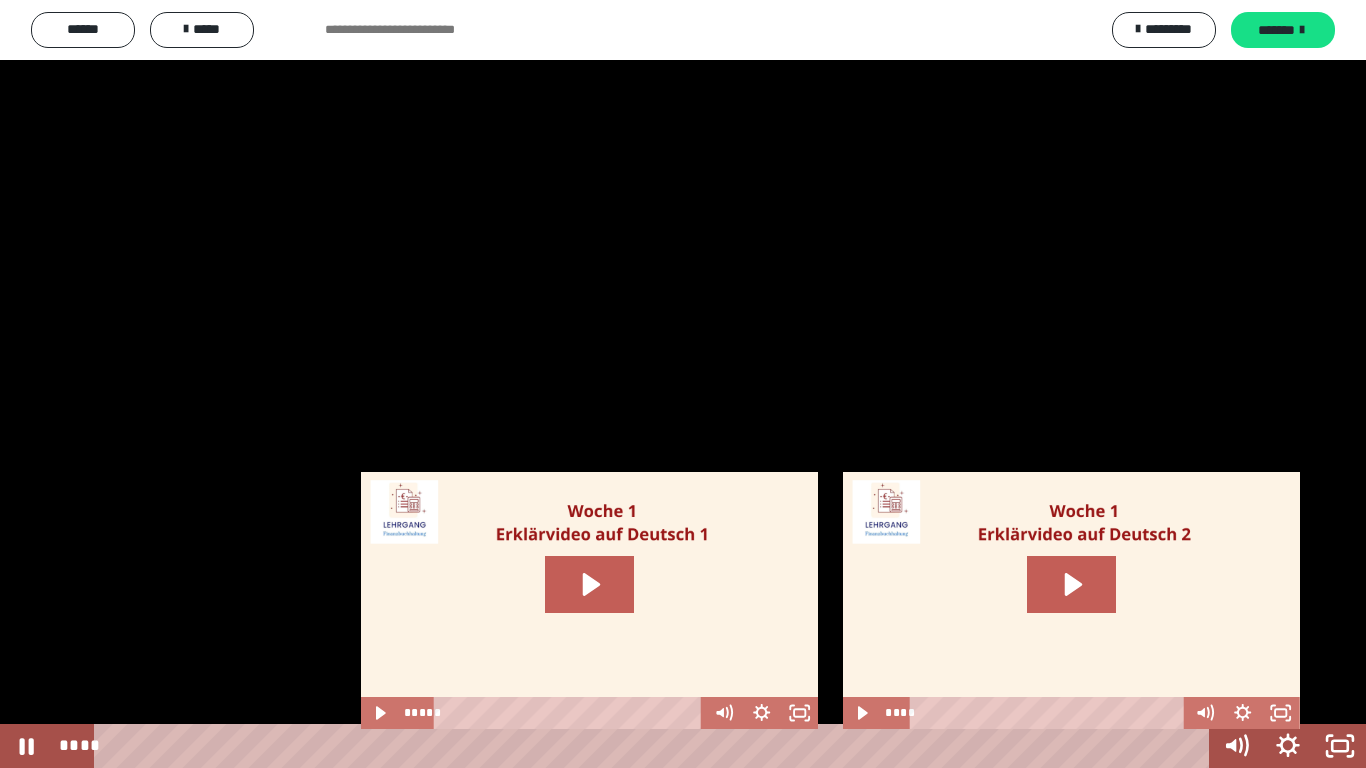 click at bounding box center (683, 384) 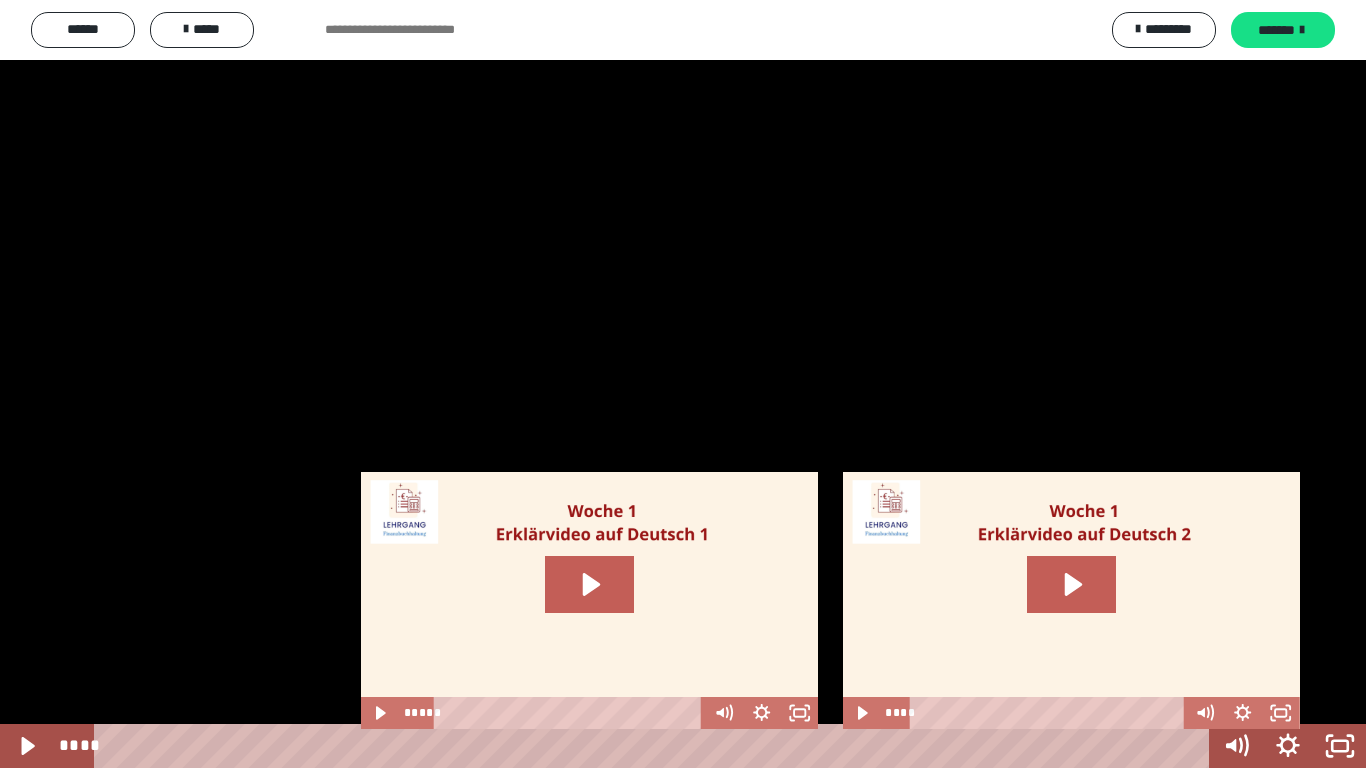 click at bounding box center (683, 384) 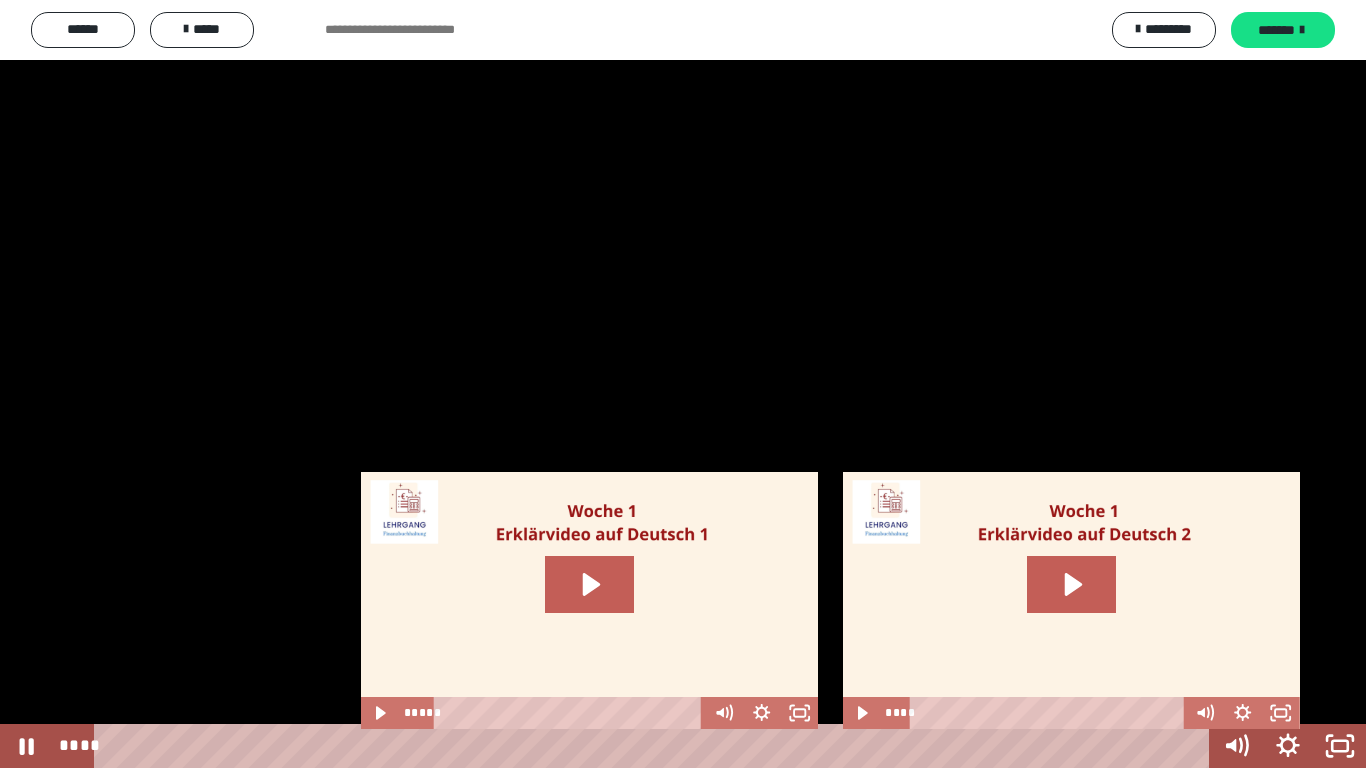 click at bounding box center [683, 384] 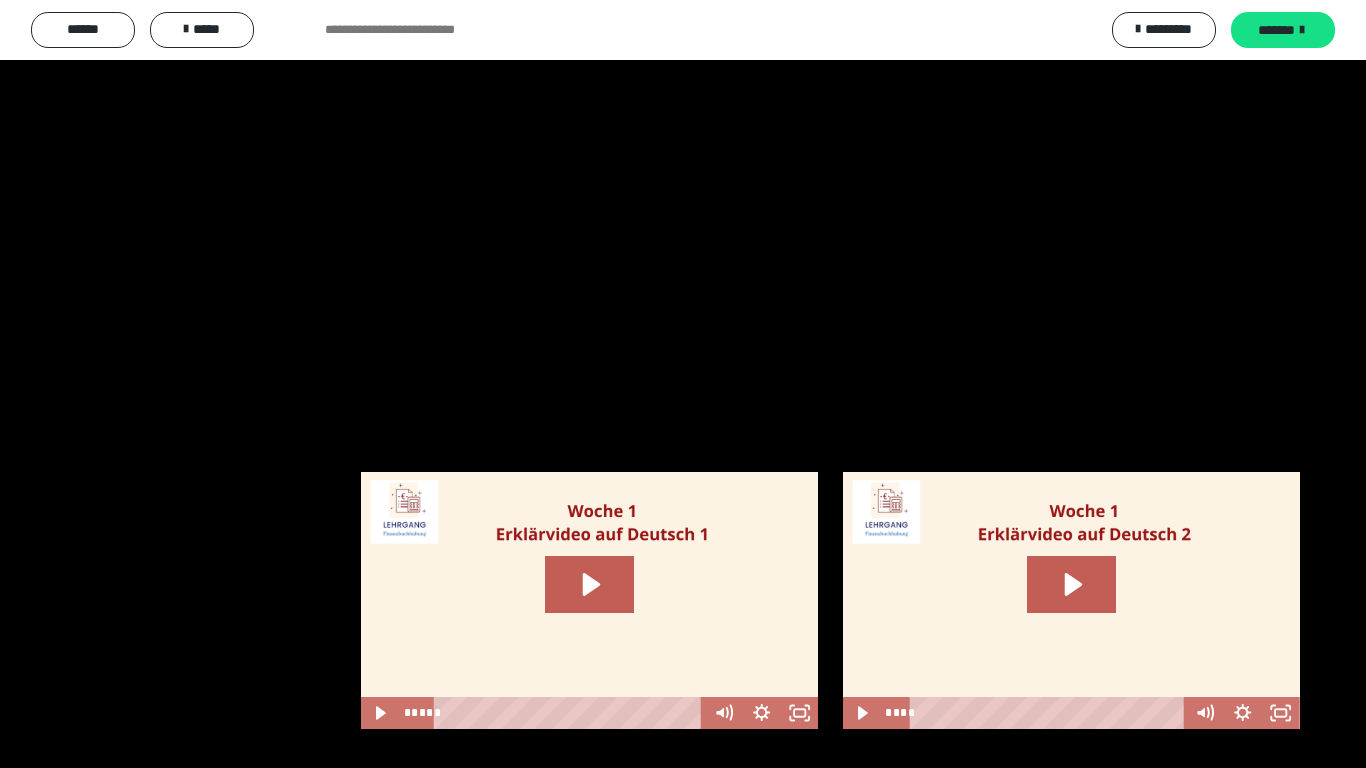click at bounding box center [683, 384] 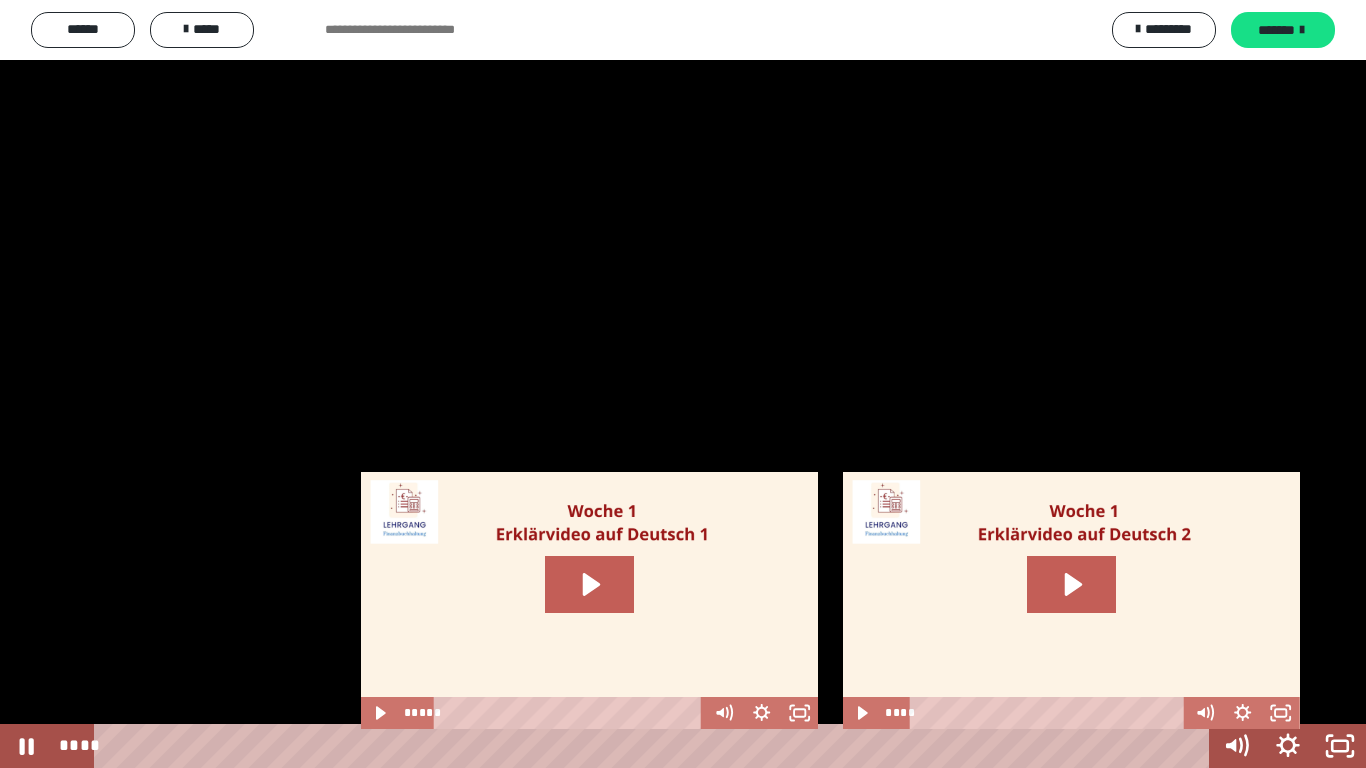 click at bounding box center [683, 384] 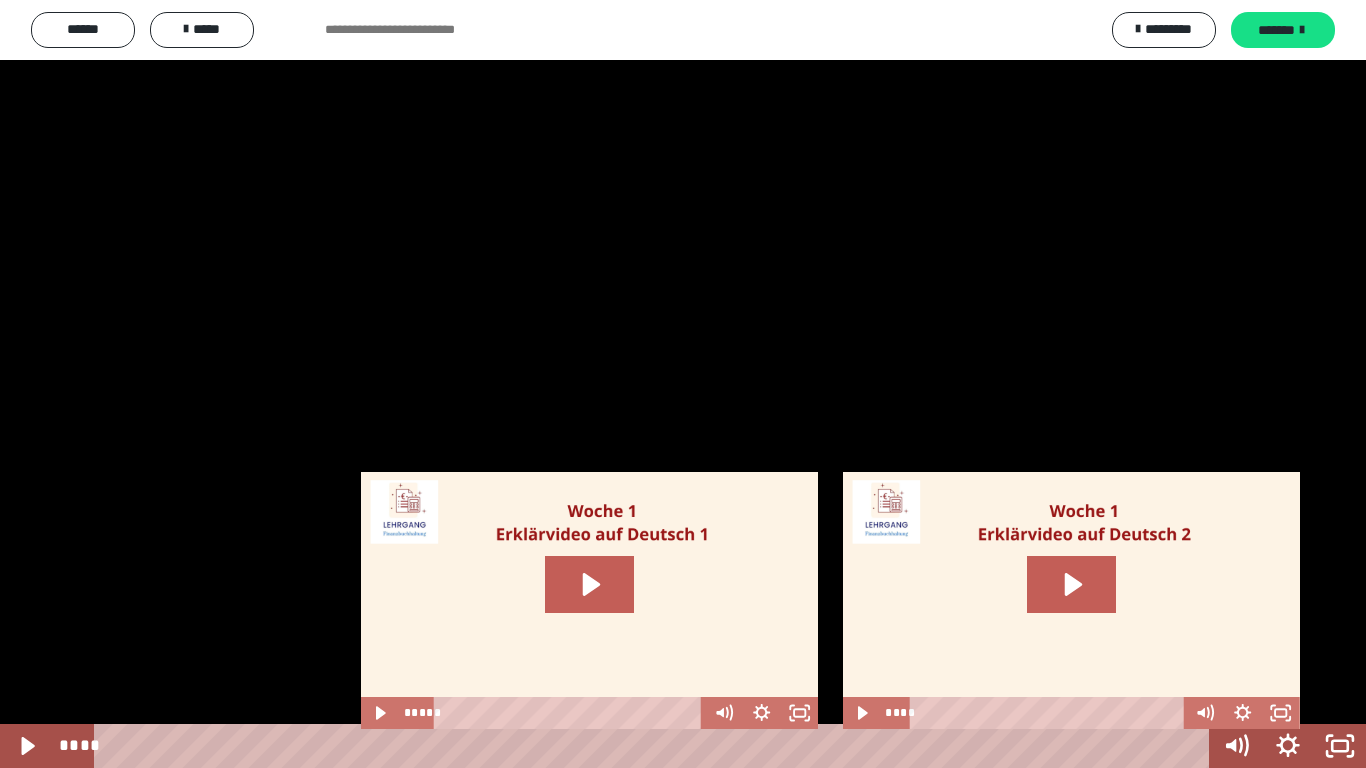 click at bounding box center (683, 384) 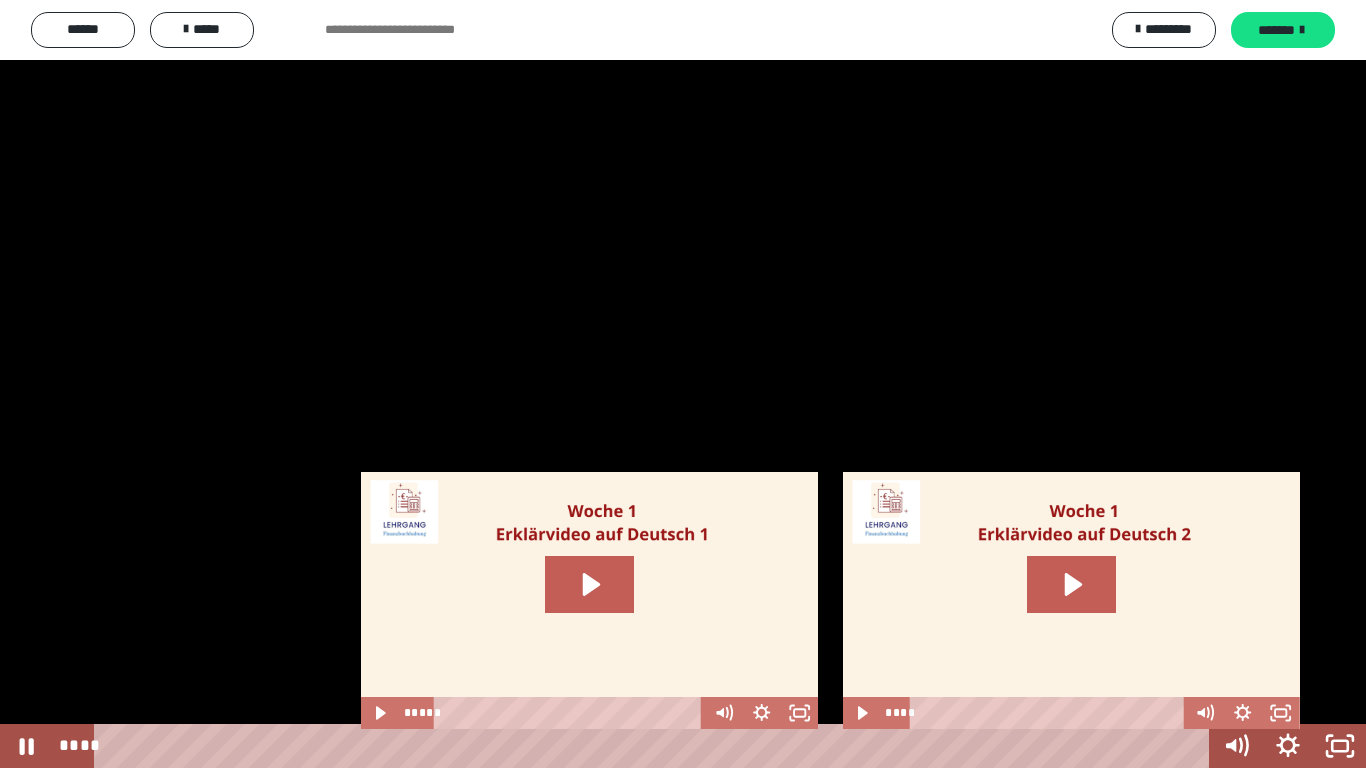 click at bounding box center [683, 384] 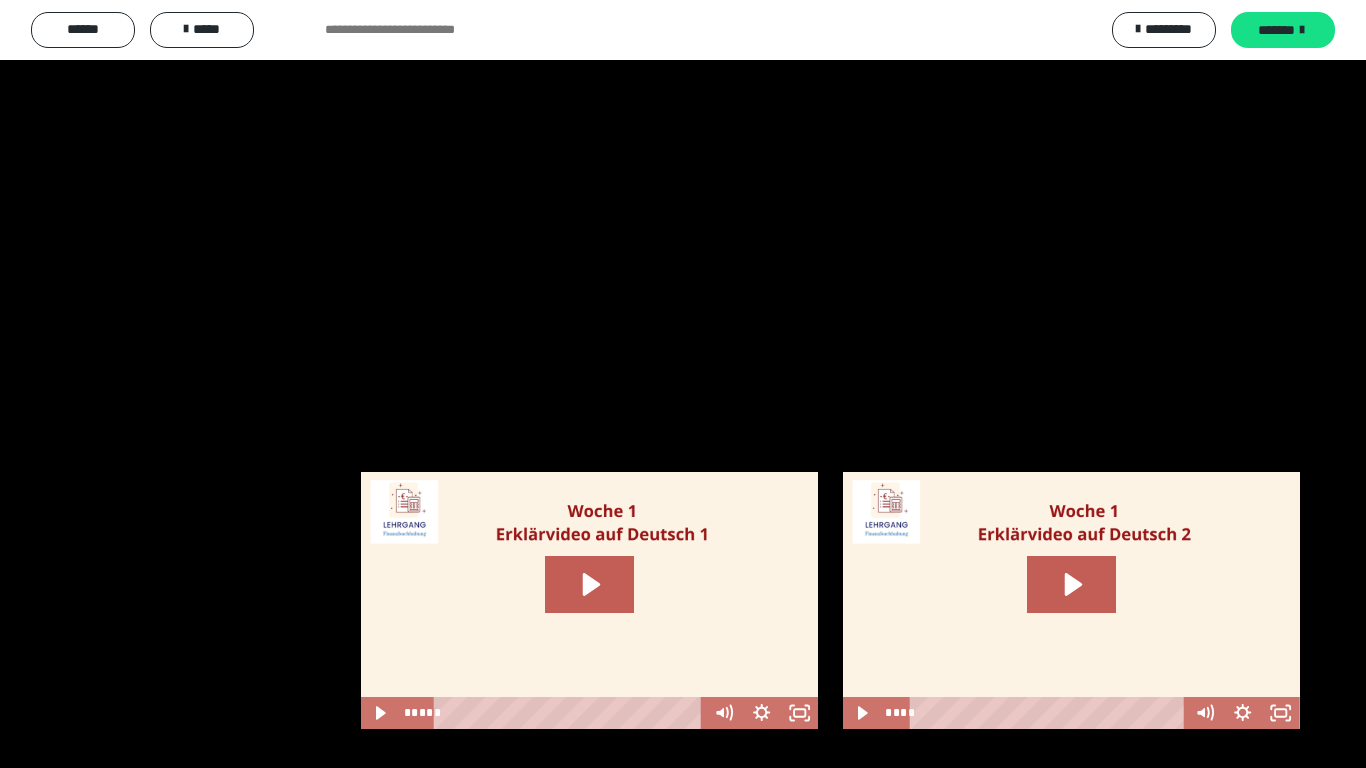 click at bounding box center [683, 384] 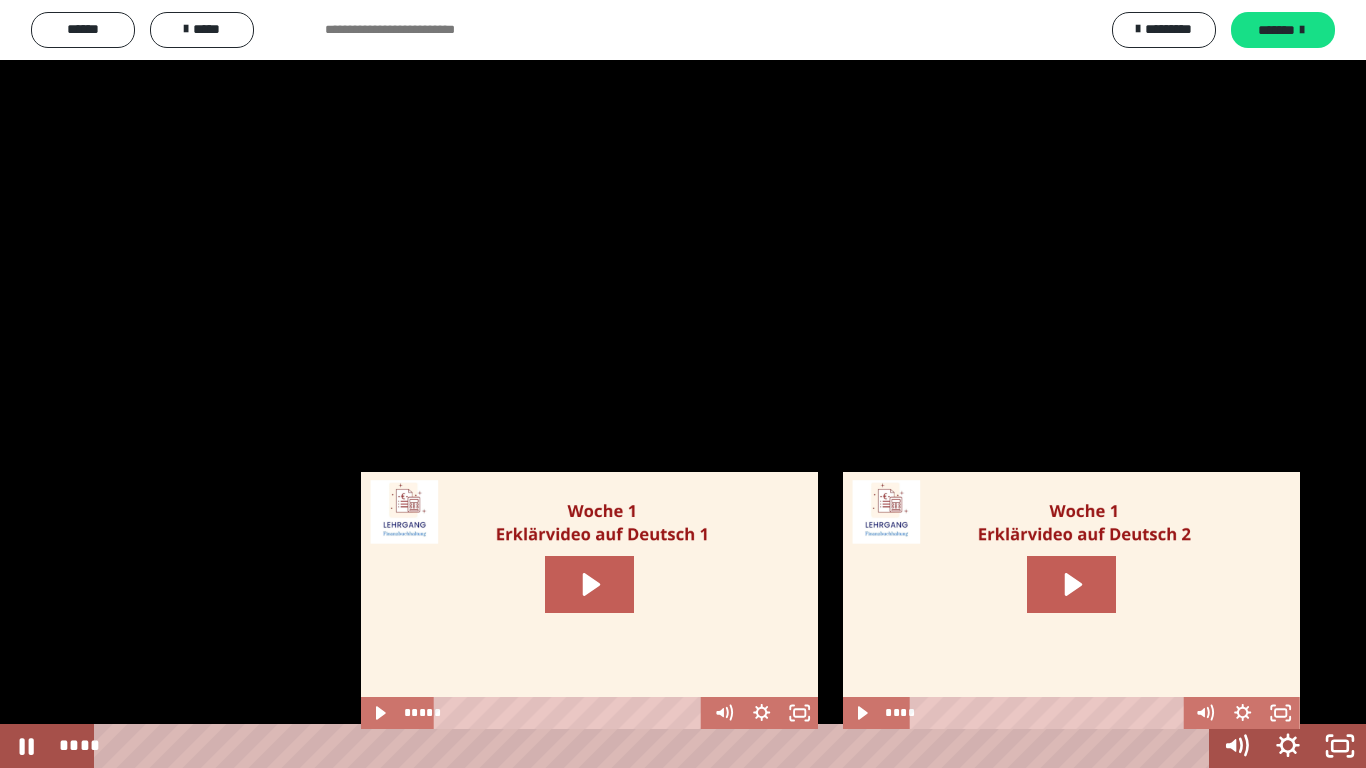 click at bounding box center (683, 384) 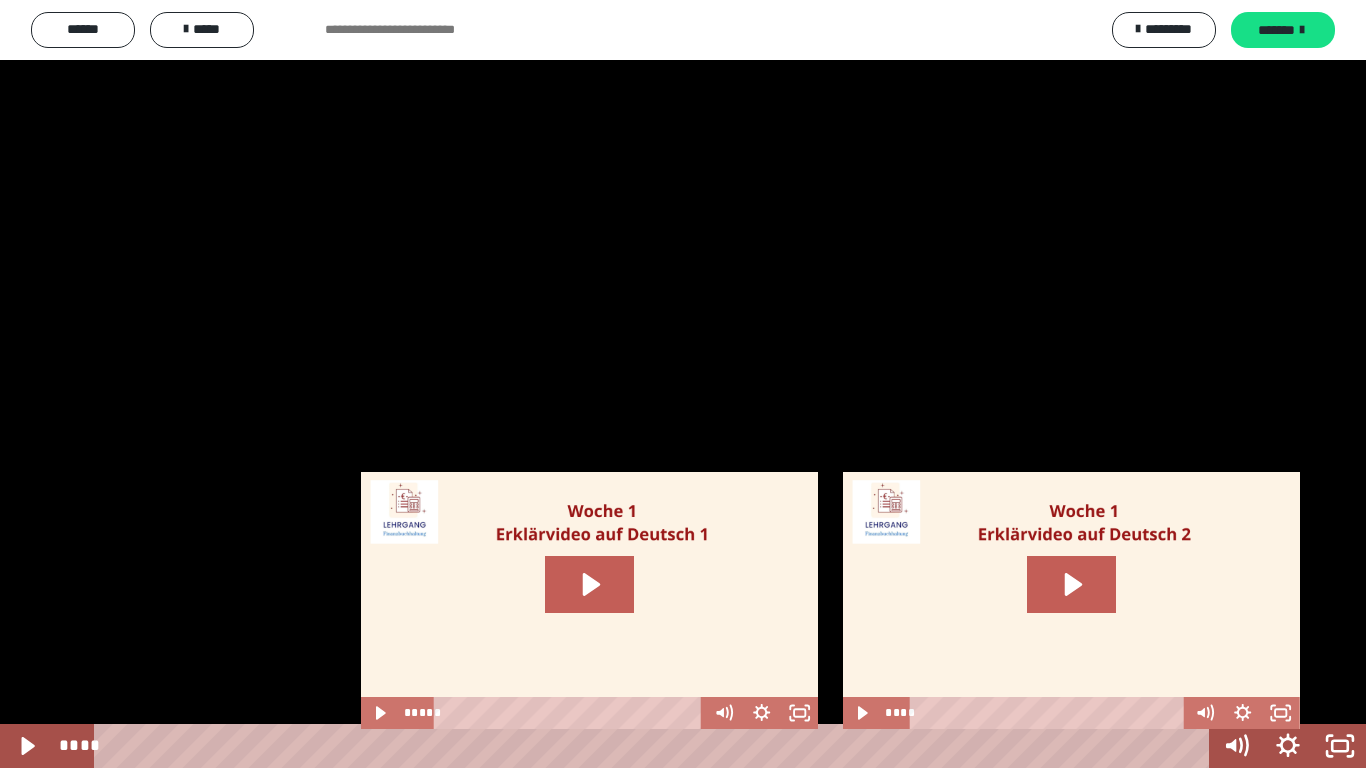click at bounding box center [683, 384] 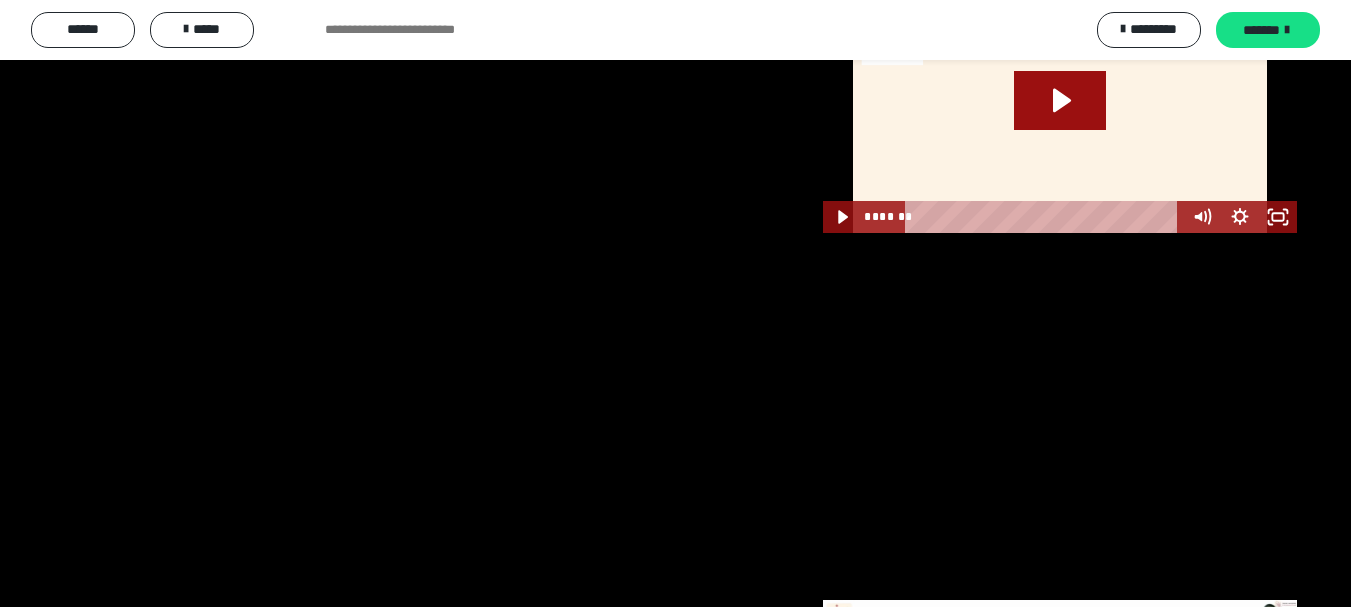 scroll, scrollTop: 3600, scrollLeft: 0, axis: vertical 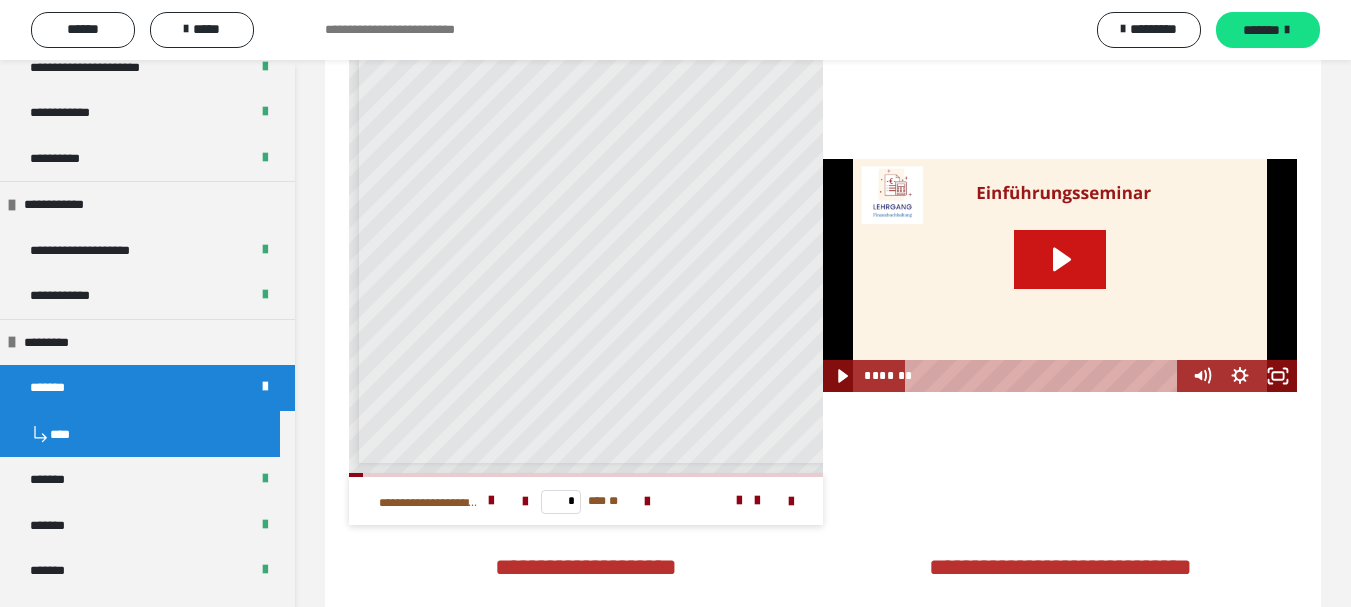 click 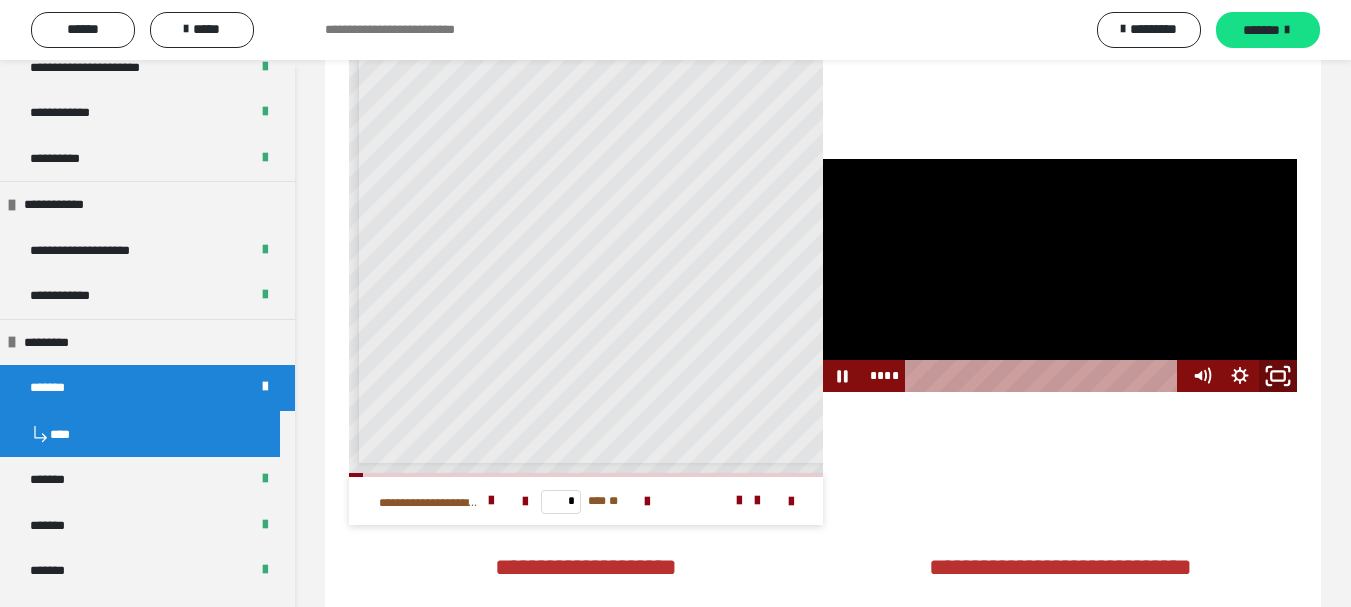 click 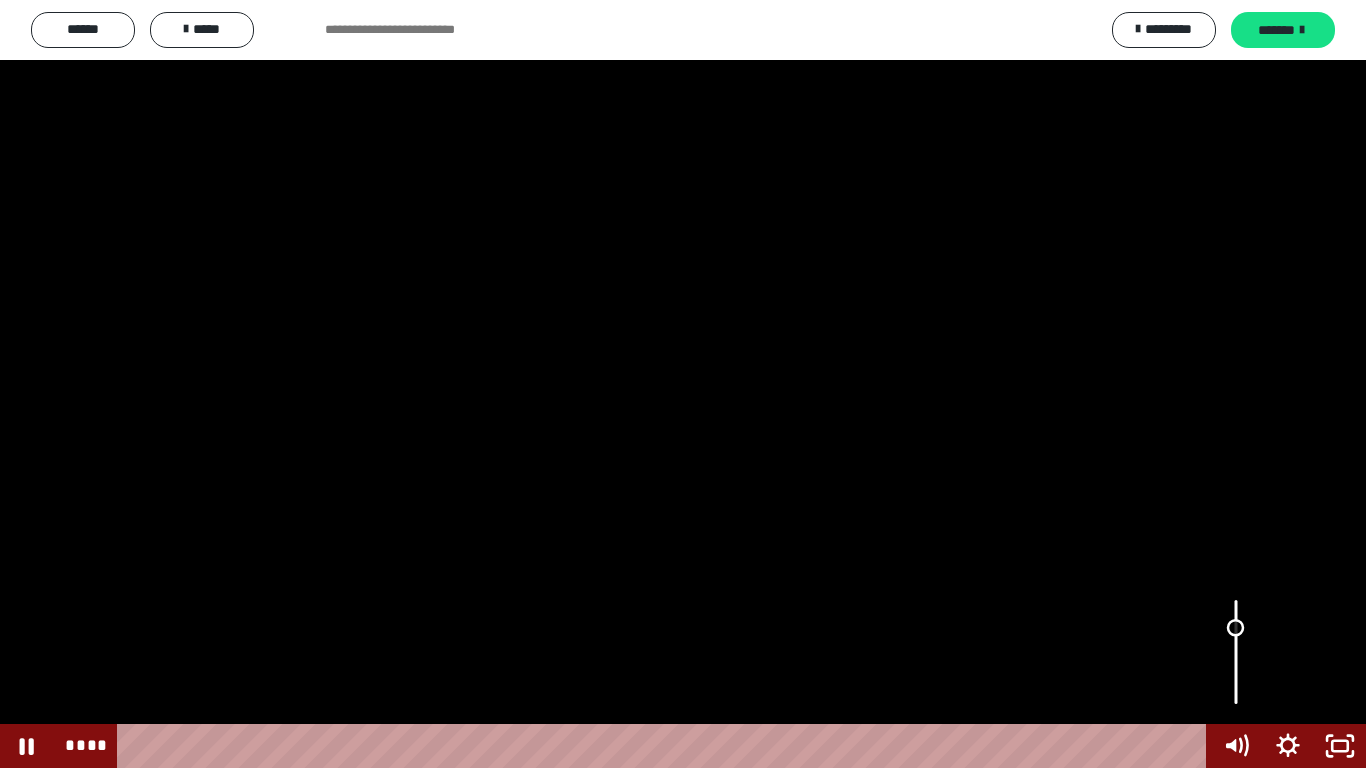 drag, startPoint x: 1233, startPoint y: 607, endPoint x: 1229, endPoint y: 628, distance: 21.377558 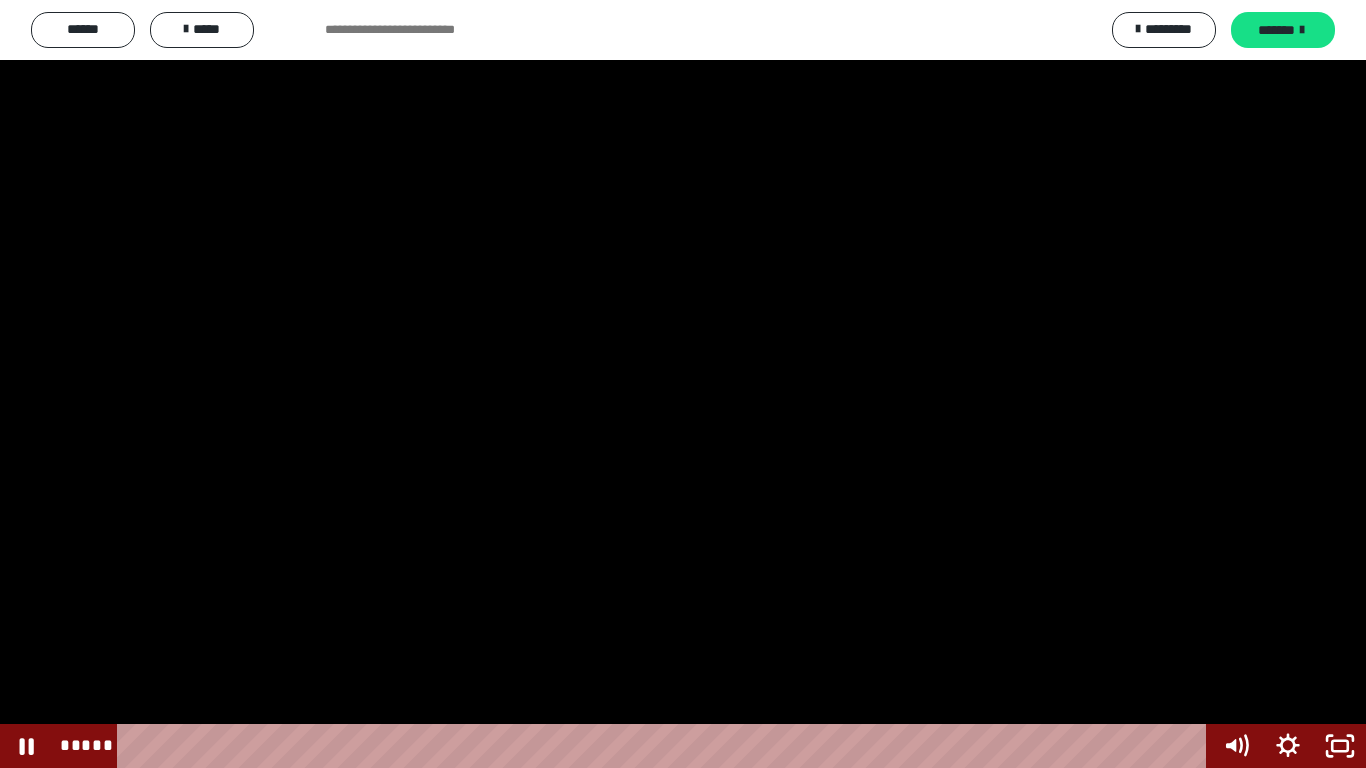 click at bounding box center [683, 384] 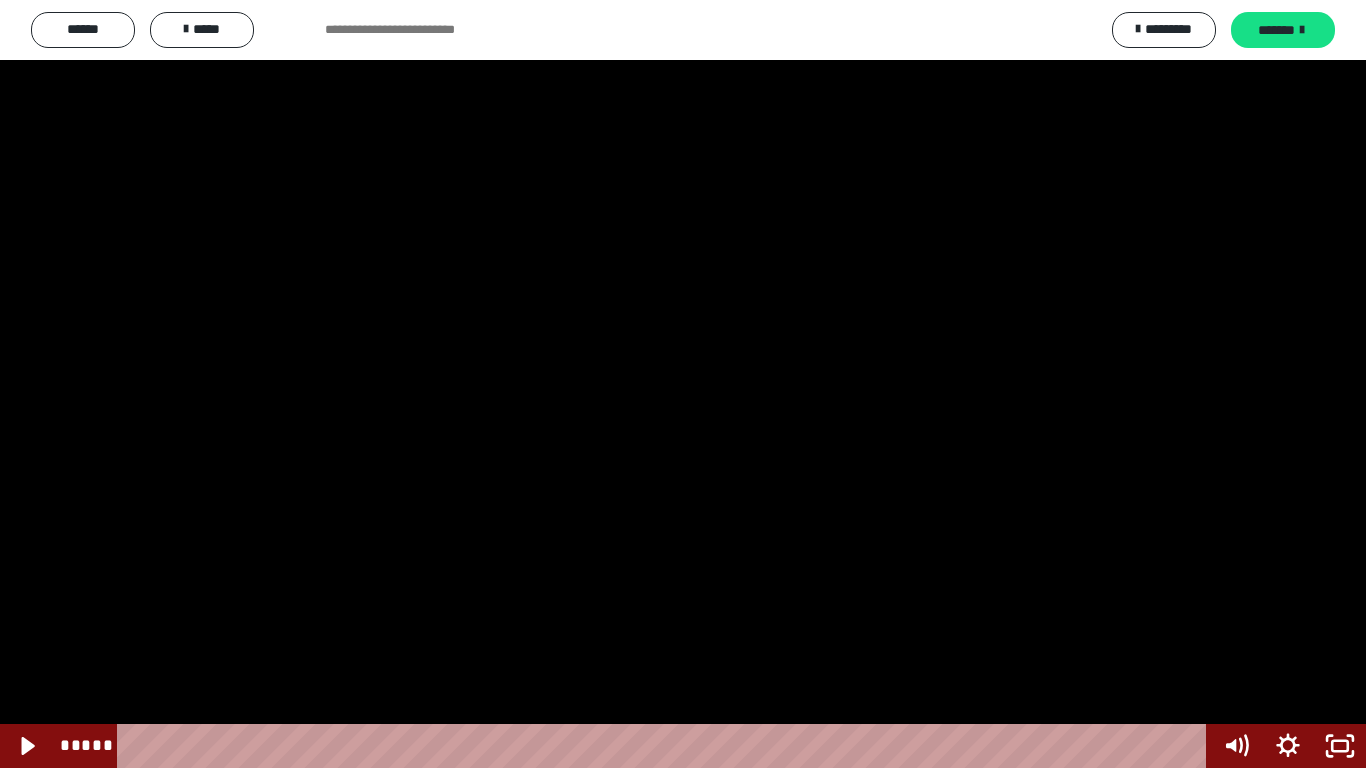 click at bounding box center [683, 384] 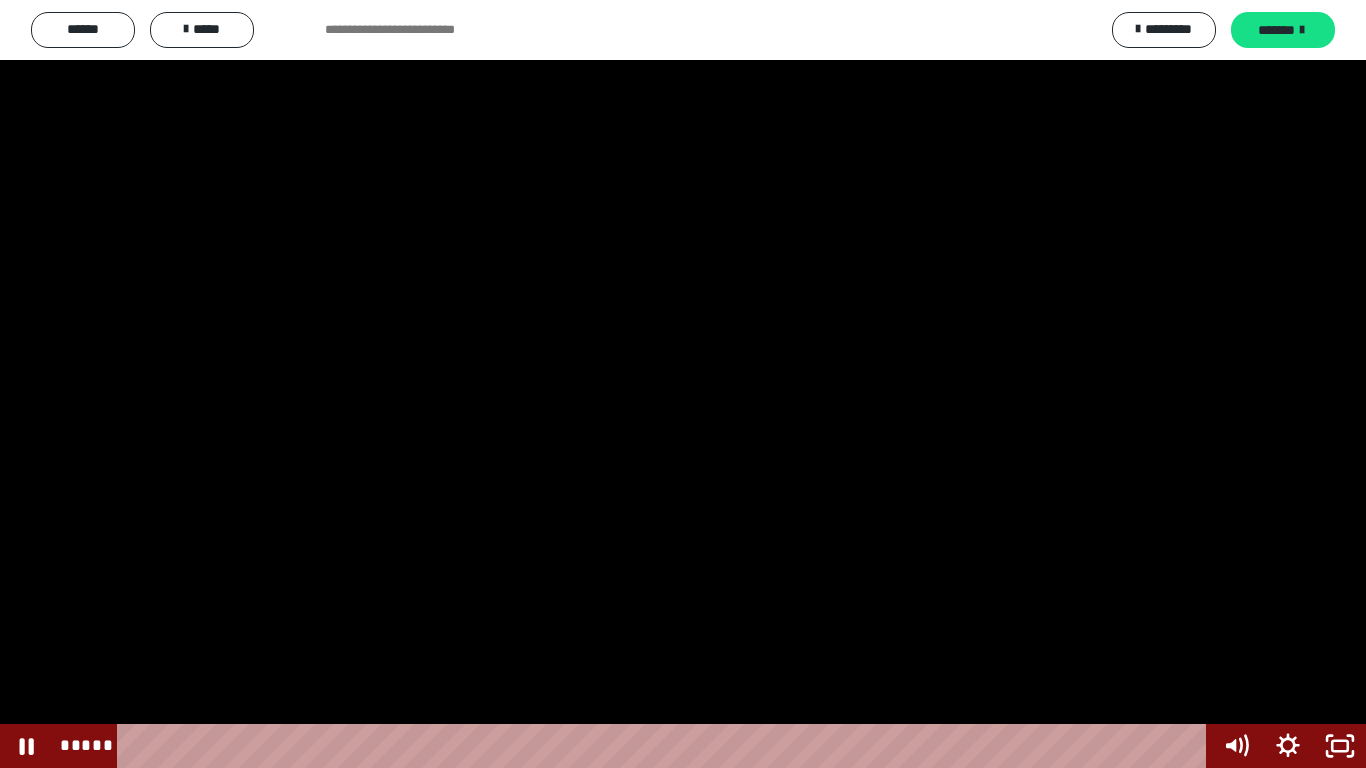 click at bounding box center [683, 384] 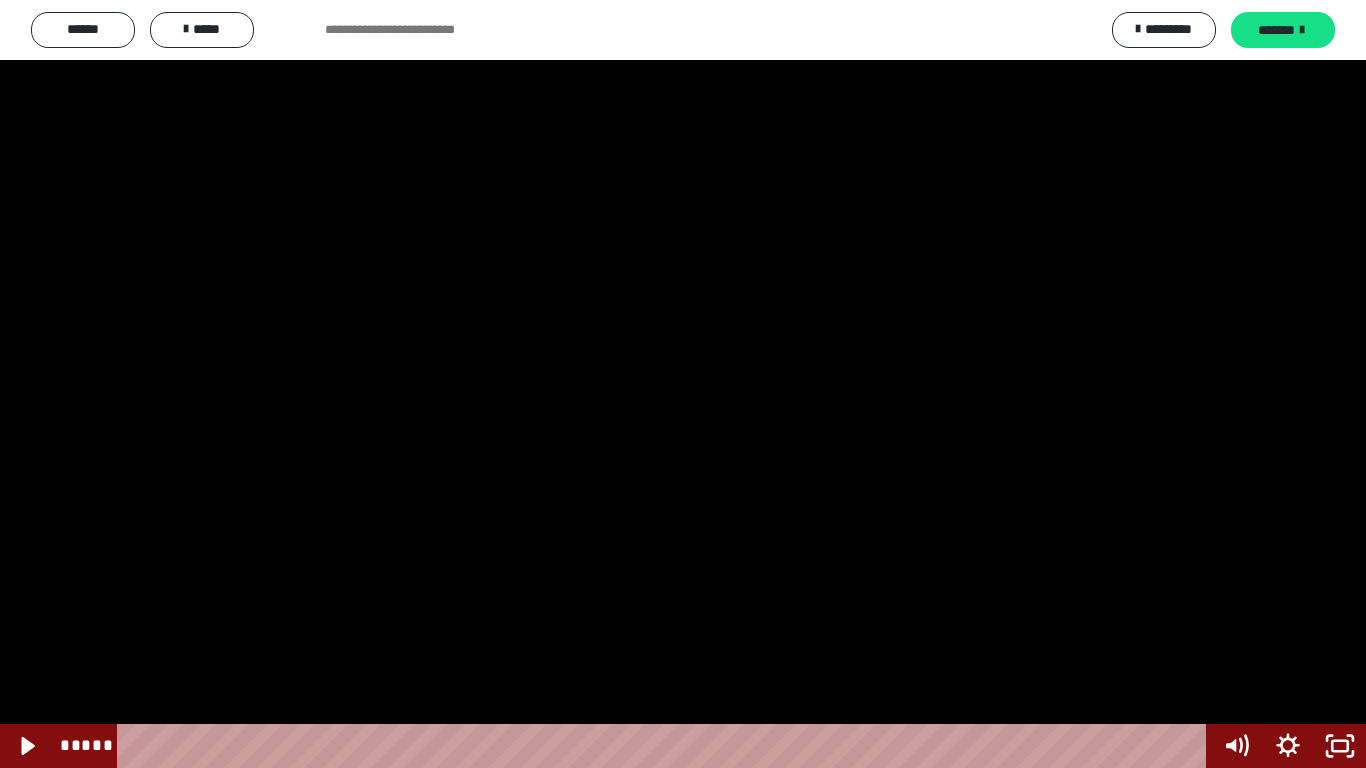click at bounding box center [683, 384] 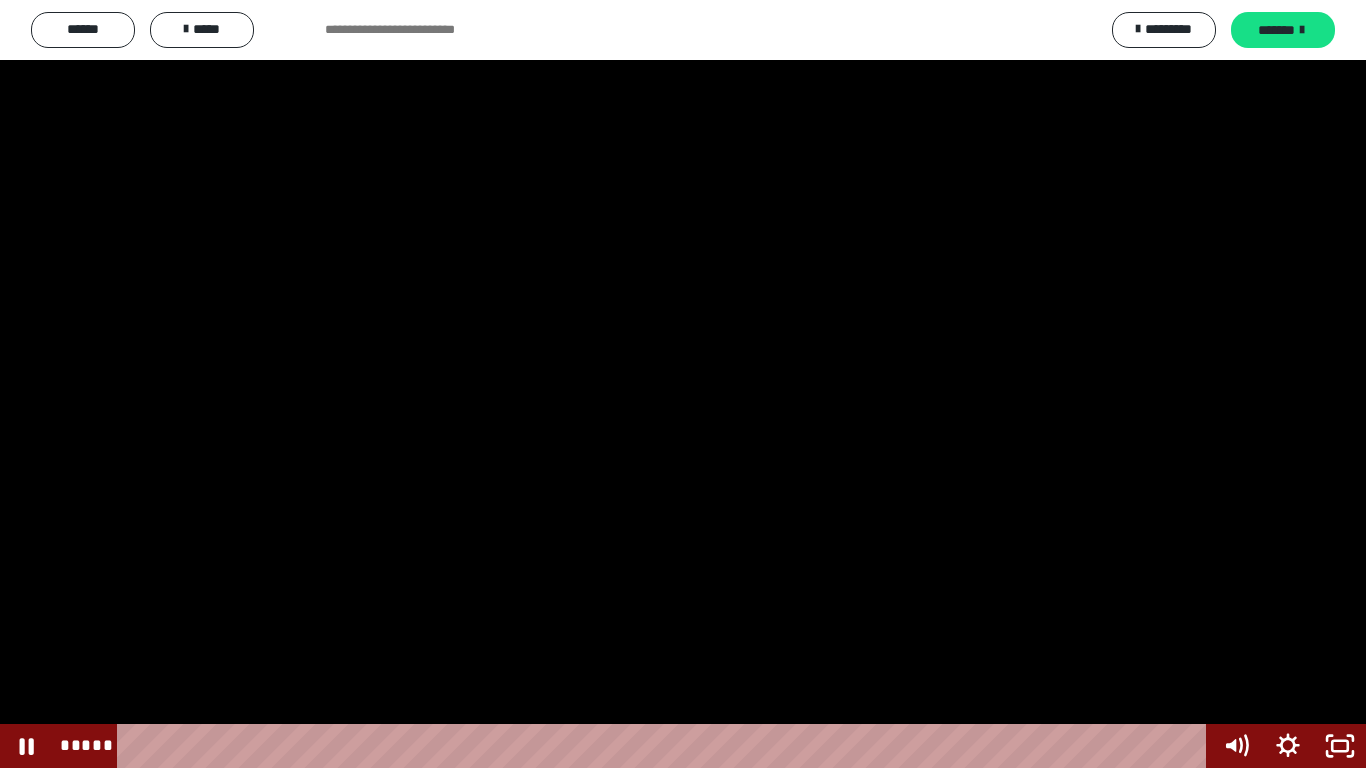 click at bounding box center (683, 384) 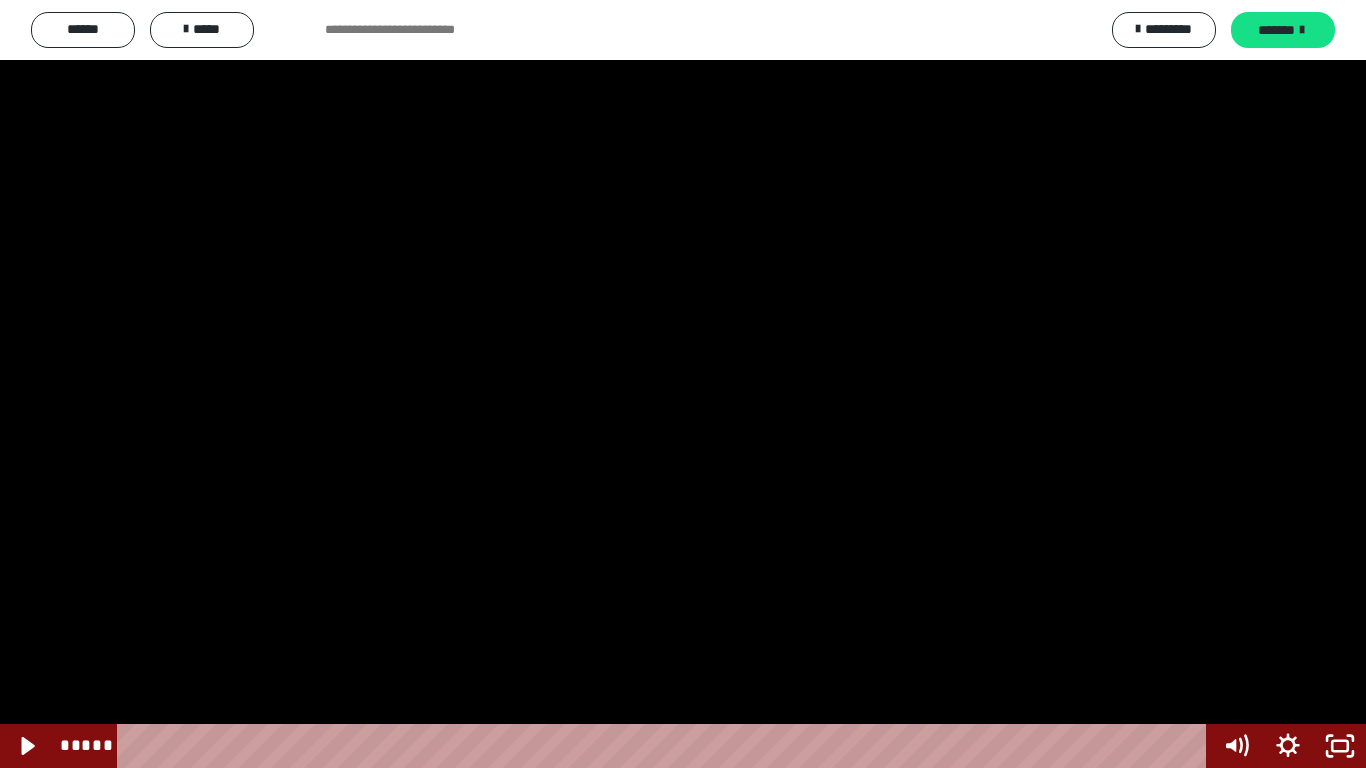 click at bounding box center (683, 384) 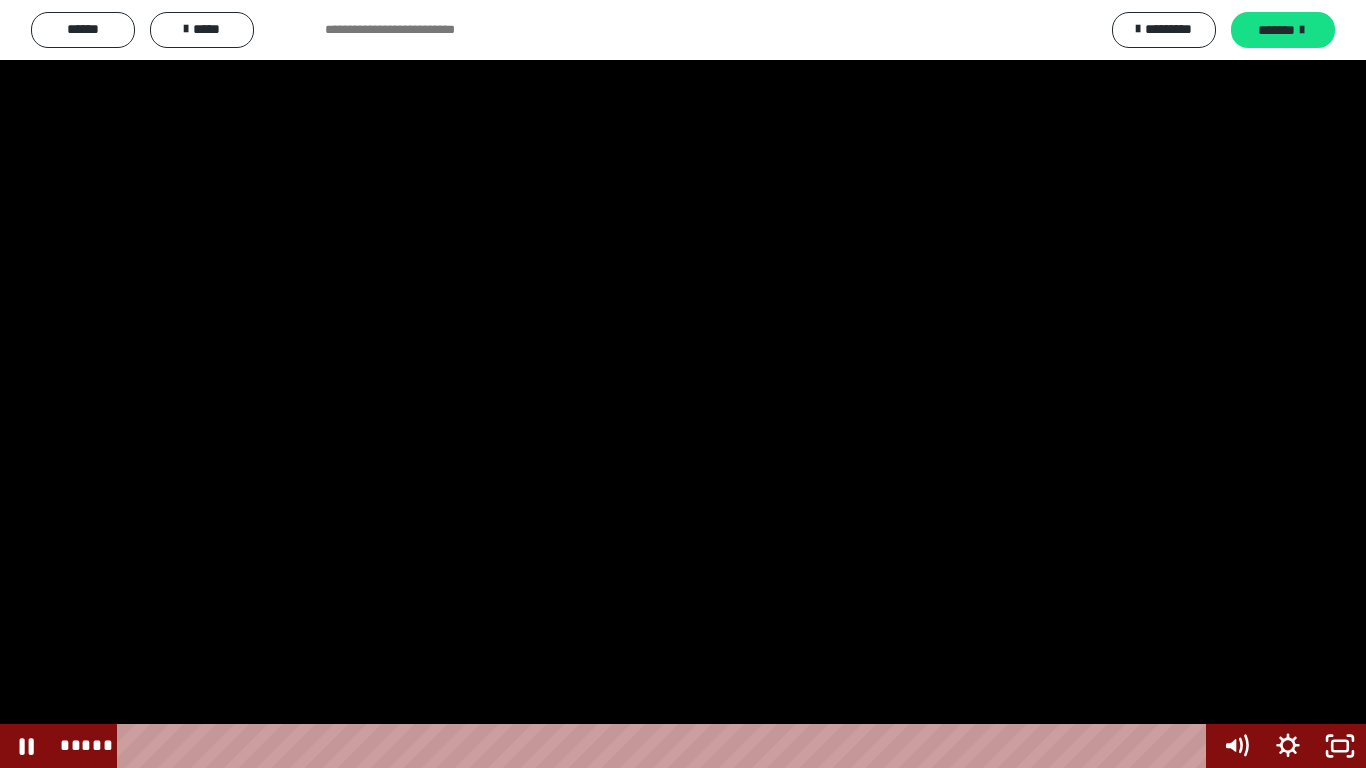 click at bounding box center [683, 384] 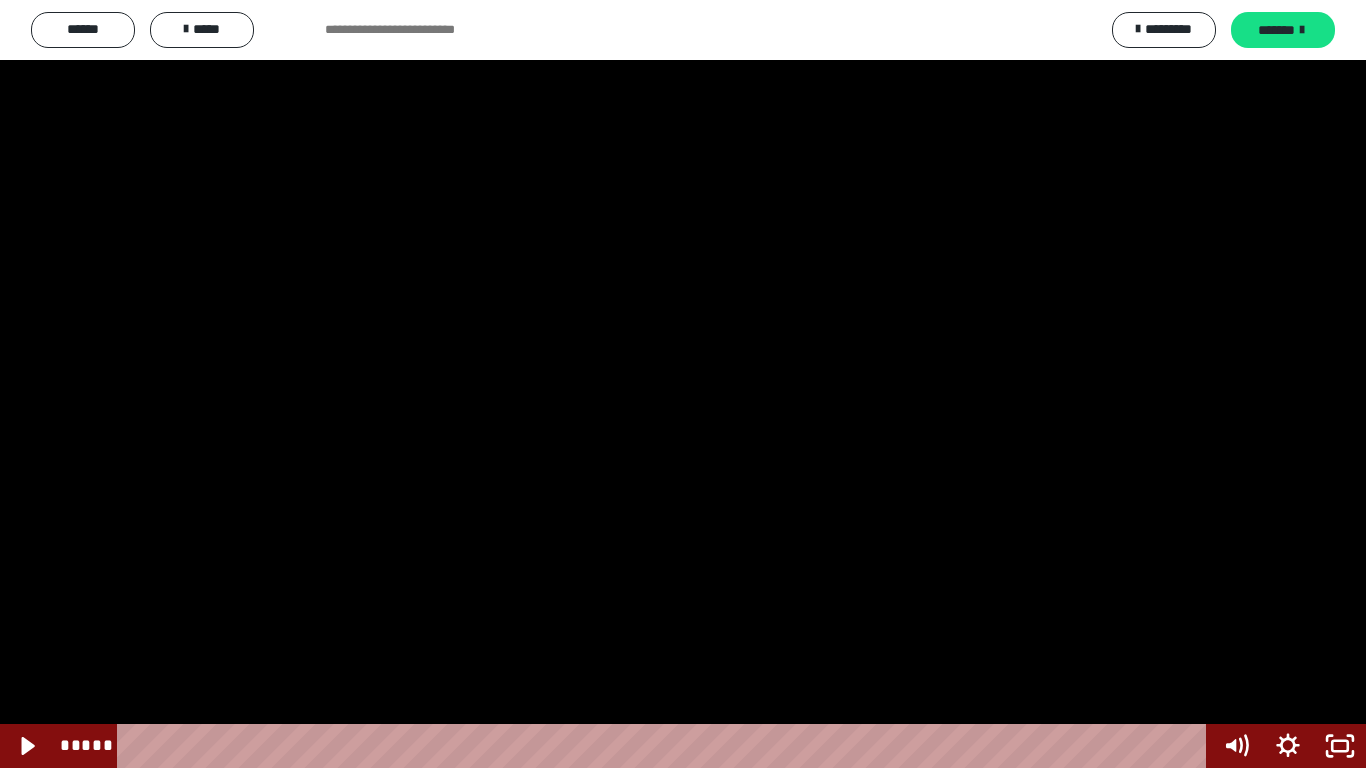 click at bounding box center (683, 384) 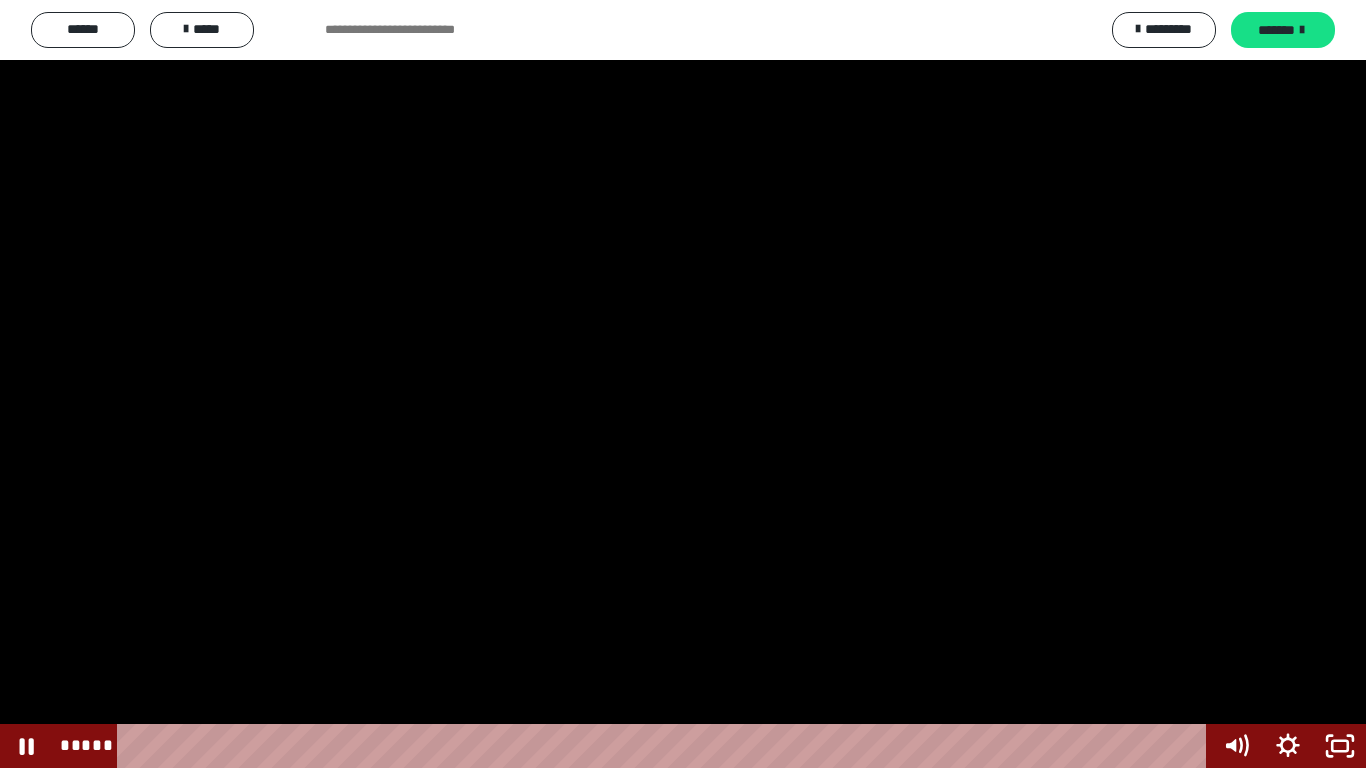 click at bounding box center (683, 384) 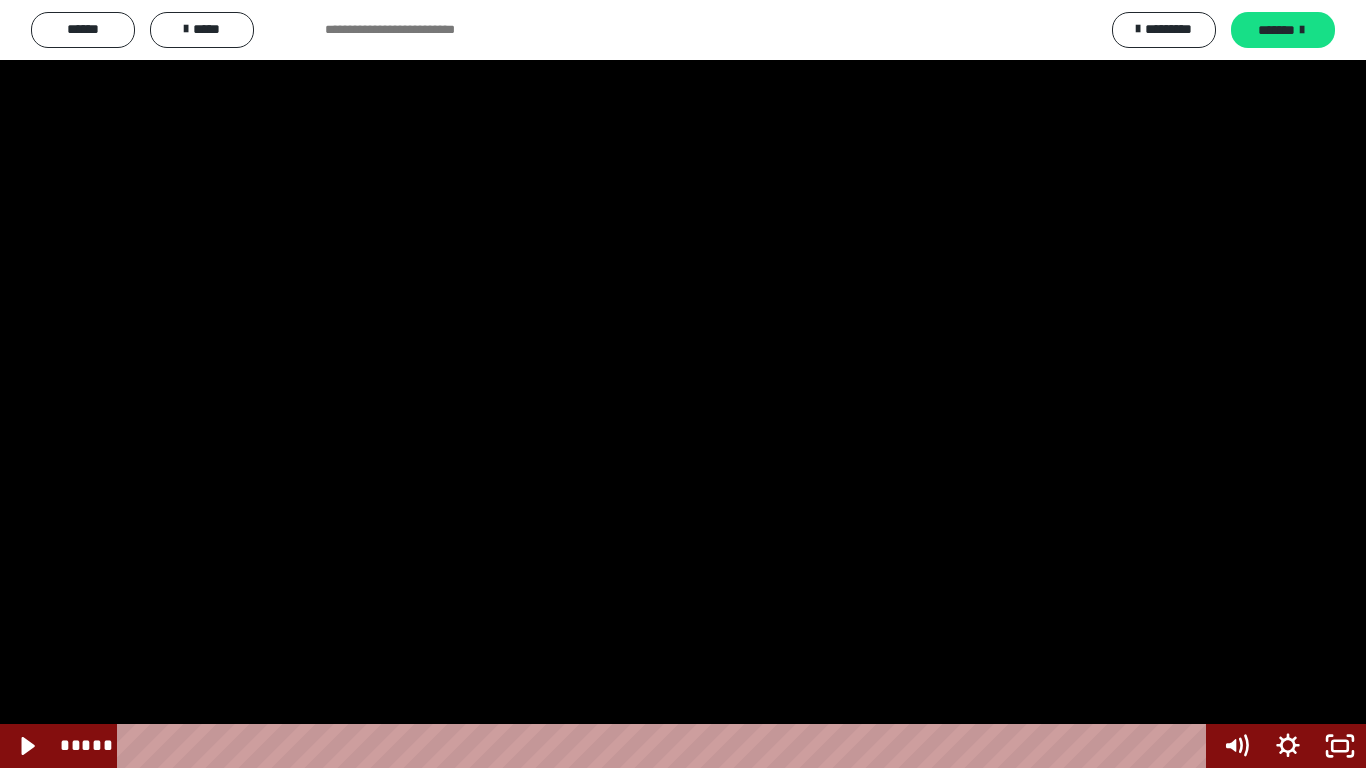 click at bounding box center (683, 384) 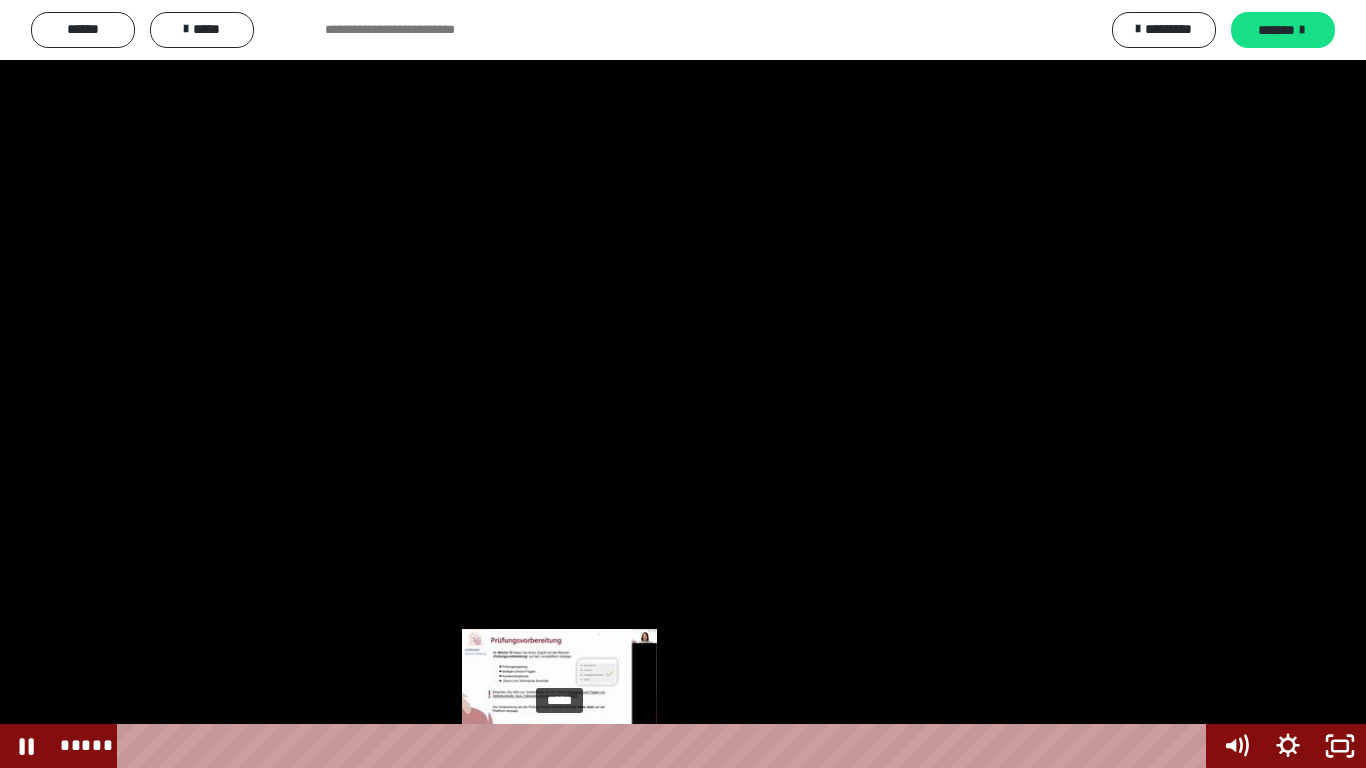 click at bounding box center [559, 746] 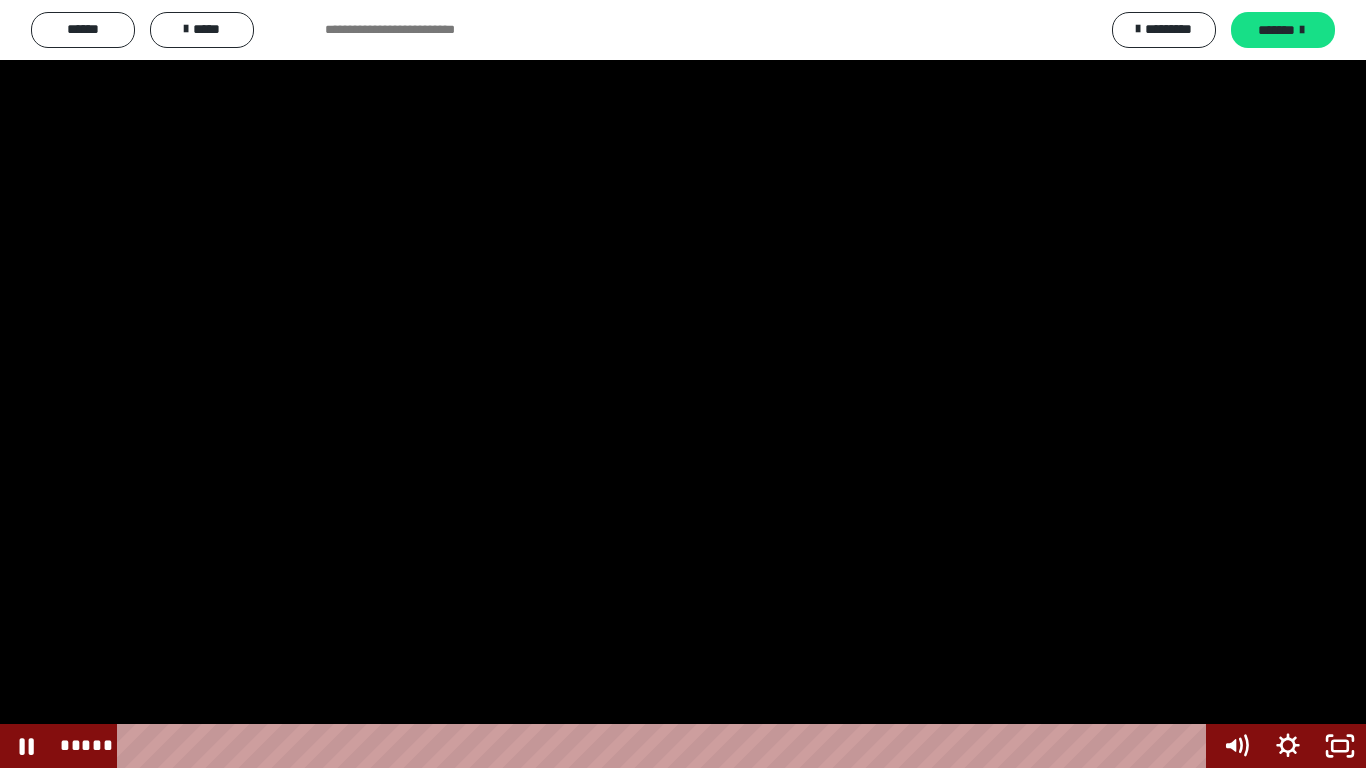 click at bounding box center [683, 384] 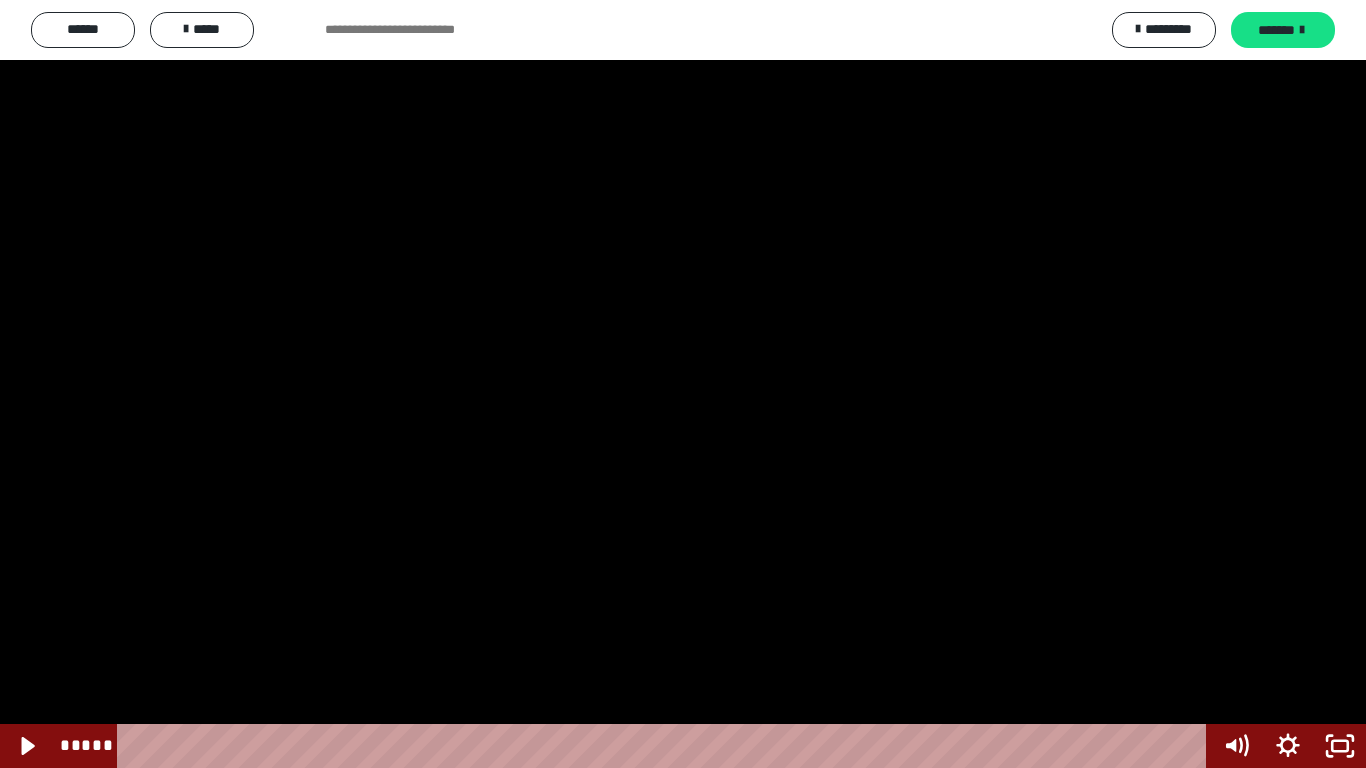 click at bounding box center (683, 384) 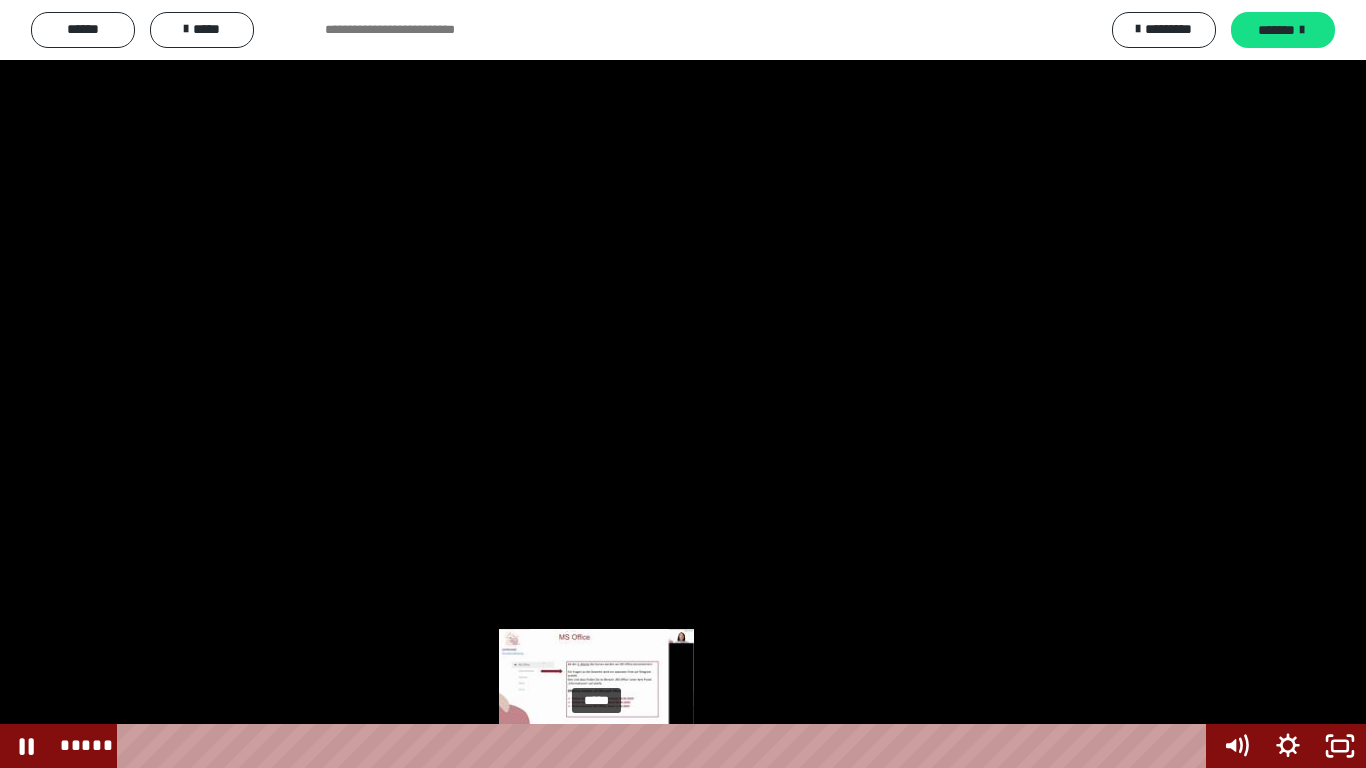 click at bounding box center [596, 746] 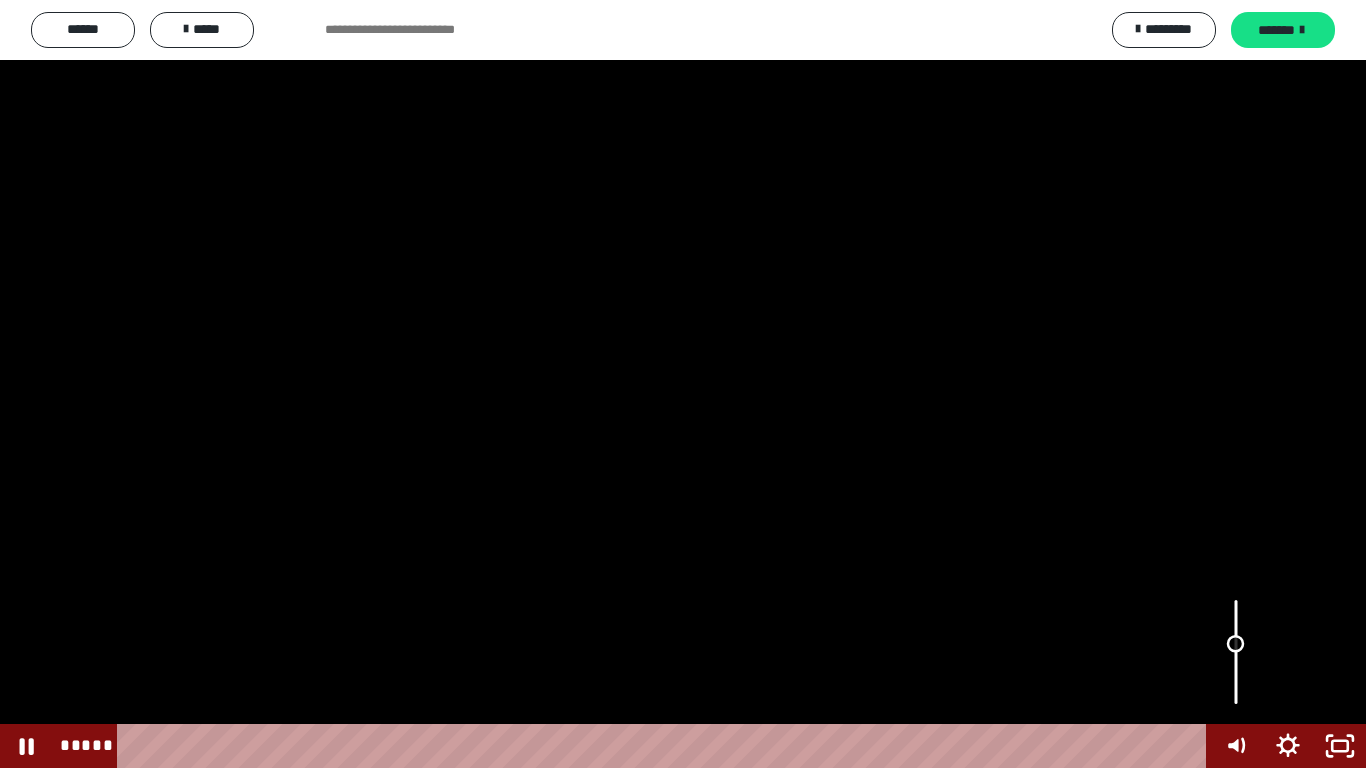 drag, startPoint x: 1234, startPoint y: 619, endPoint x: 1235, endPoint y: 644, distance: 25.019993 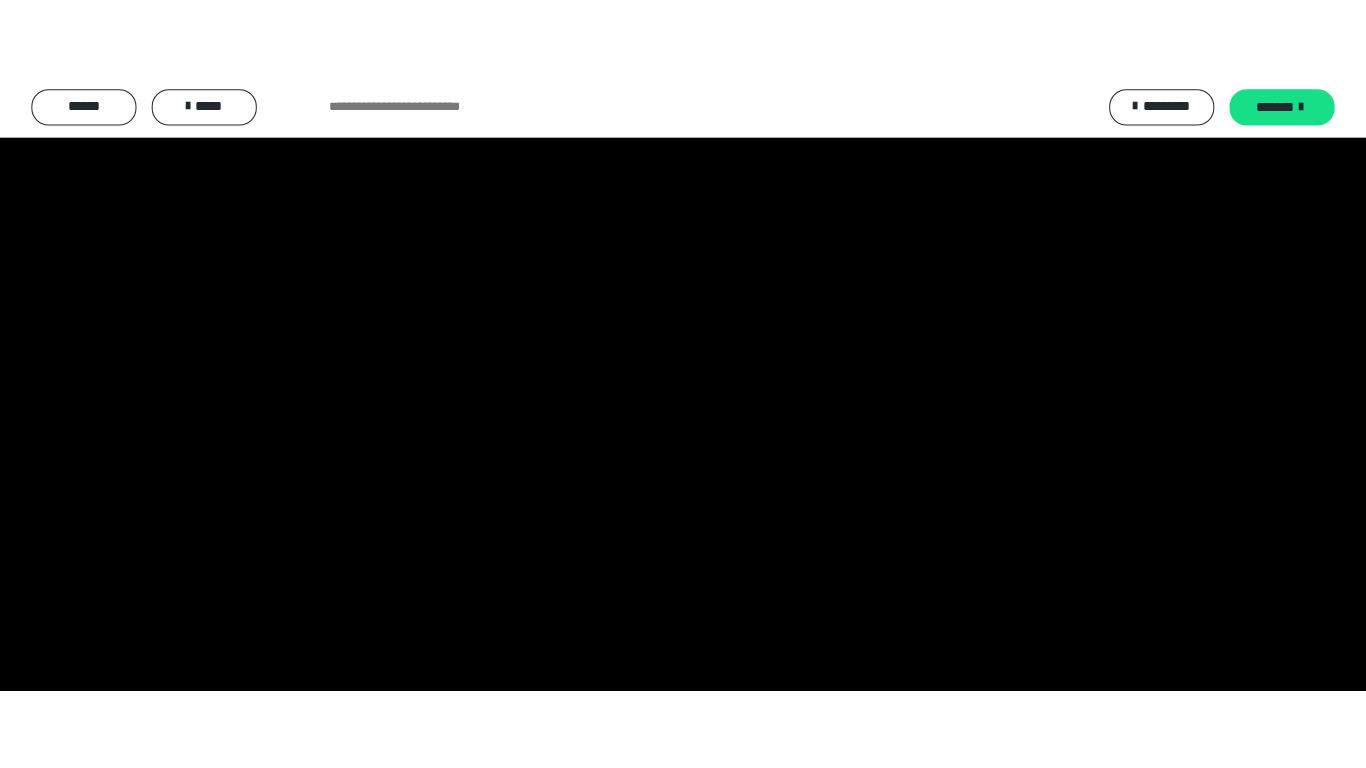 scroll, scrollTop: 3700, scrollLeft: 0, axis: vertical 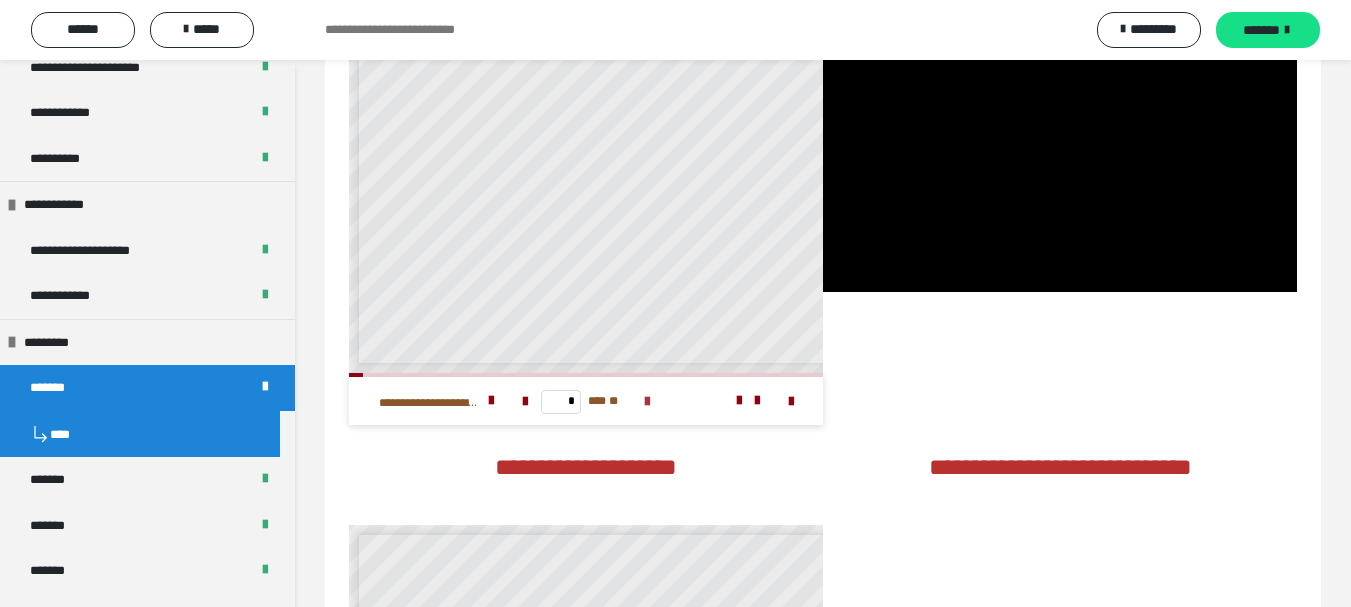 click at bounding box center (647, 402) 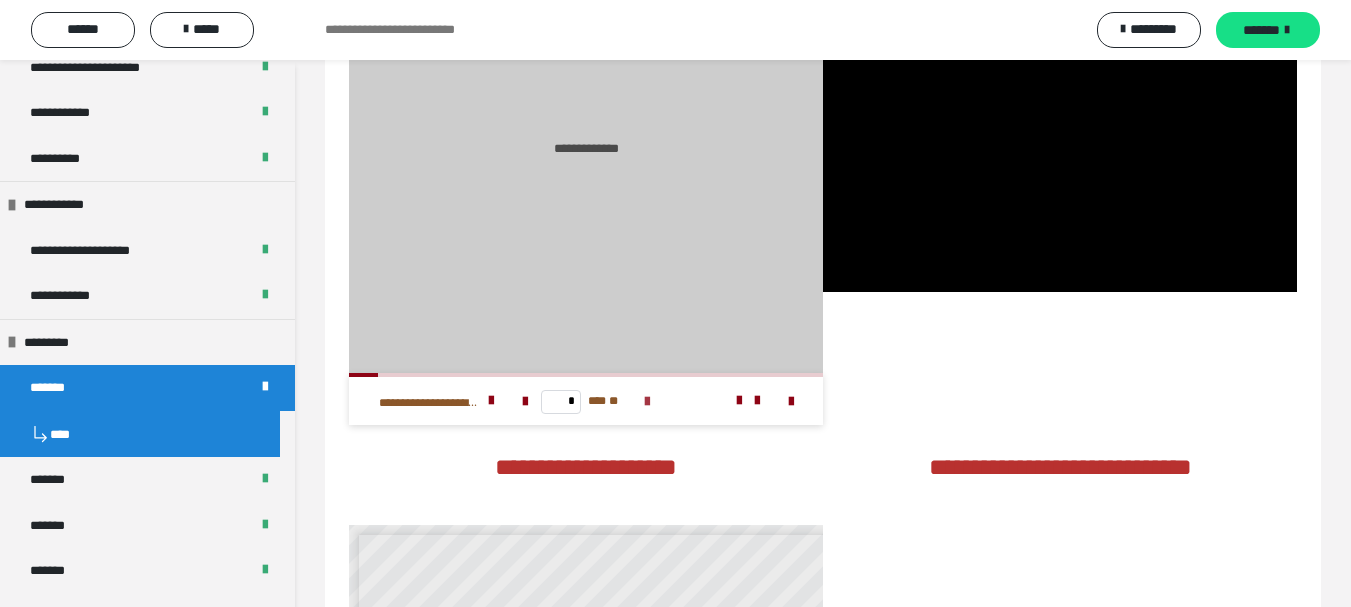 click at bounding box center [647, 402] 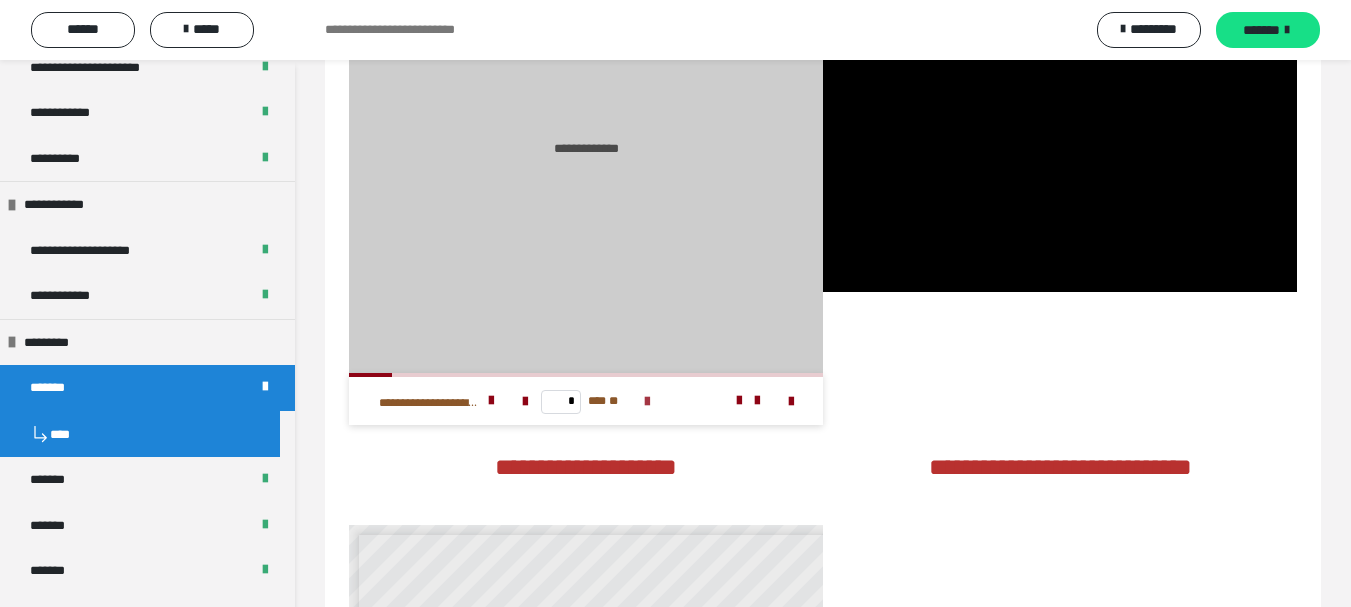 click at bounding box center [647, 402] 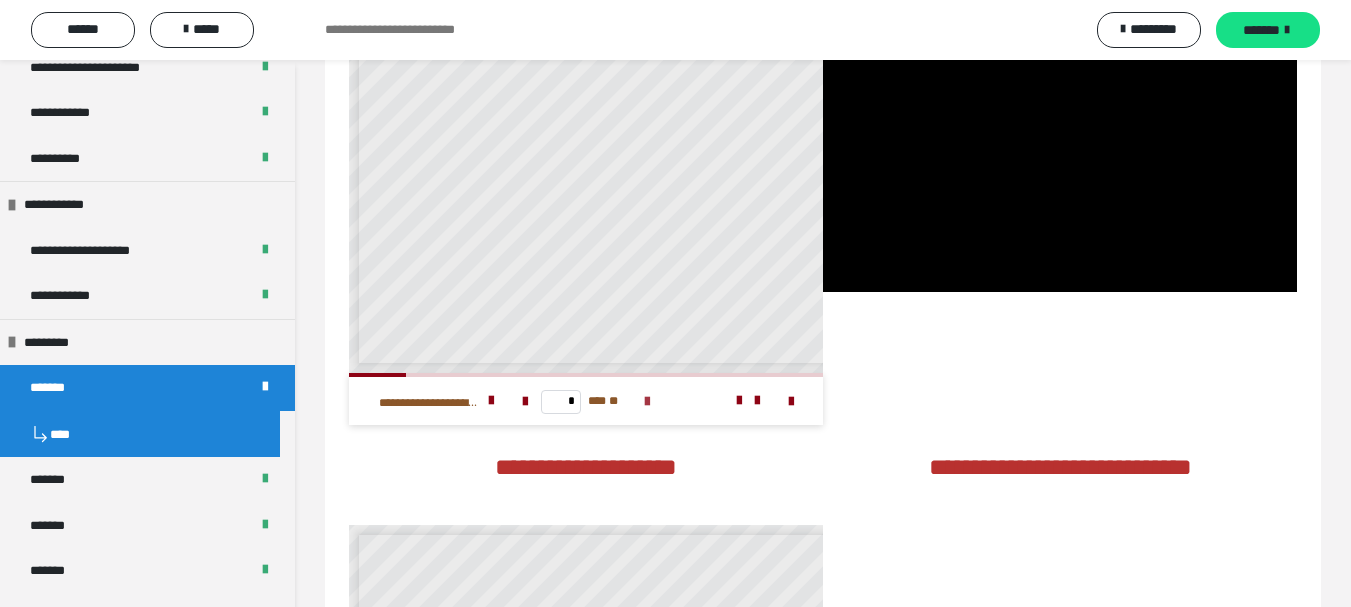 click at bounding box center [647, 402] 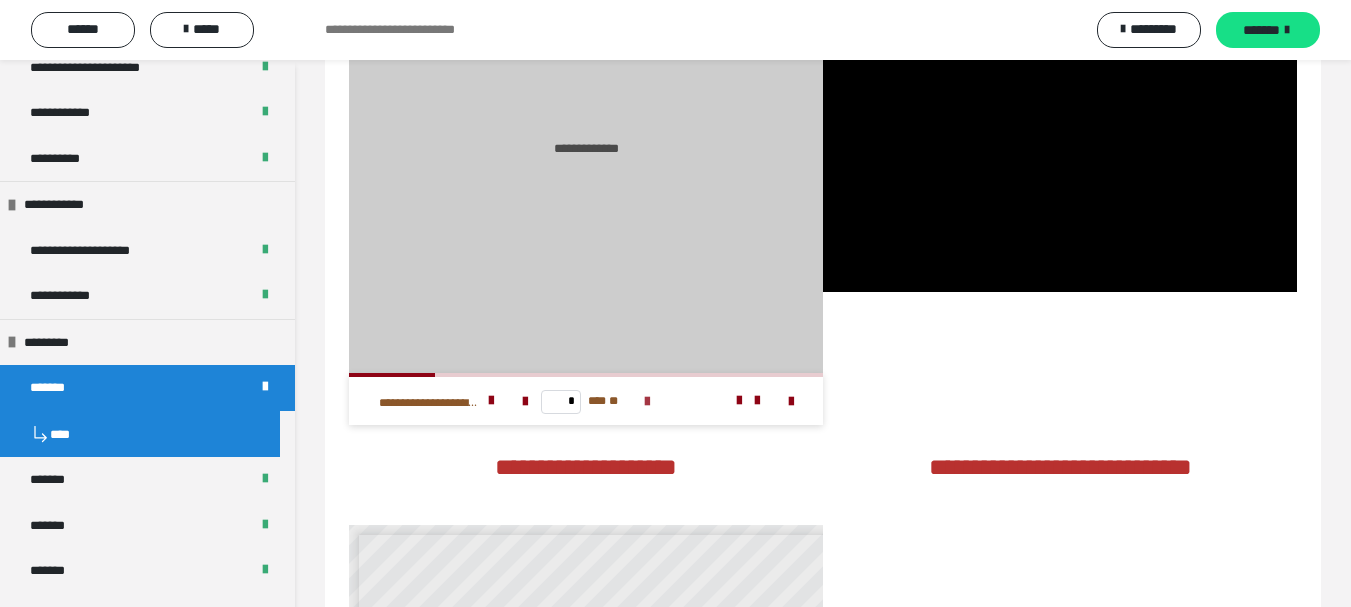 click at bounding box center (647, 402) 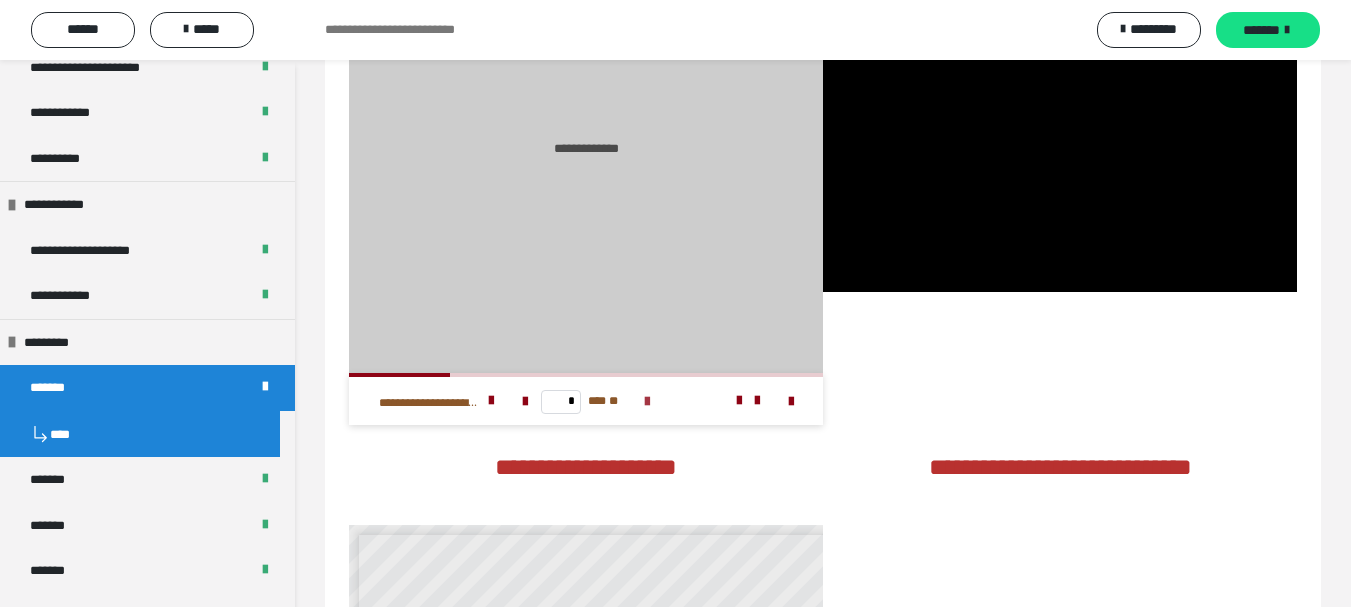 click at bounding box center (647, 402) 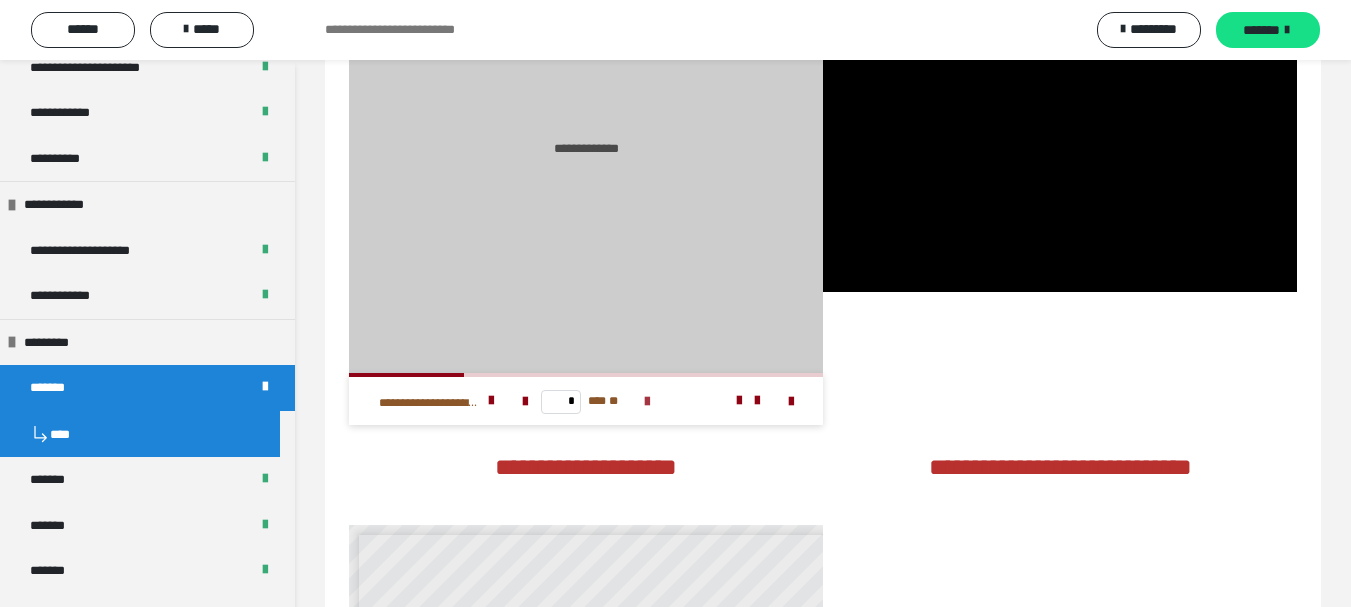 click at bounding box center (647, 402) 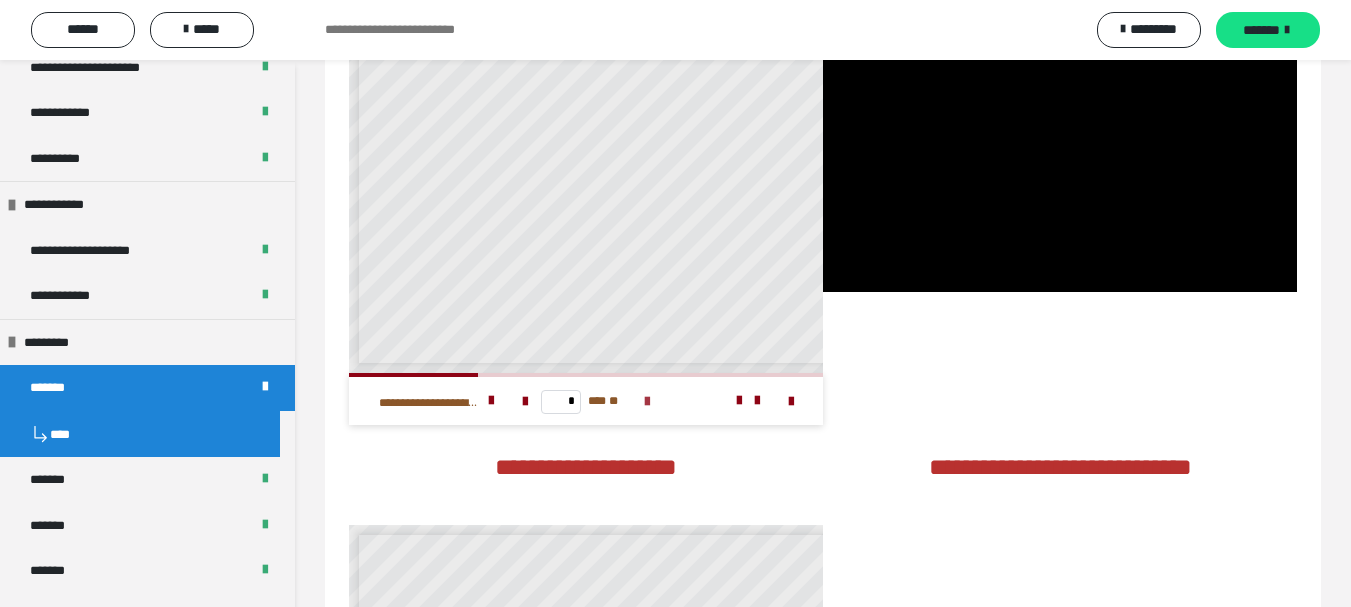 click at bounding box center (647, 402) 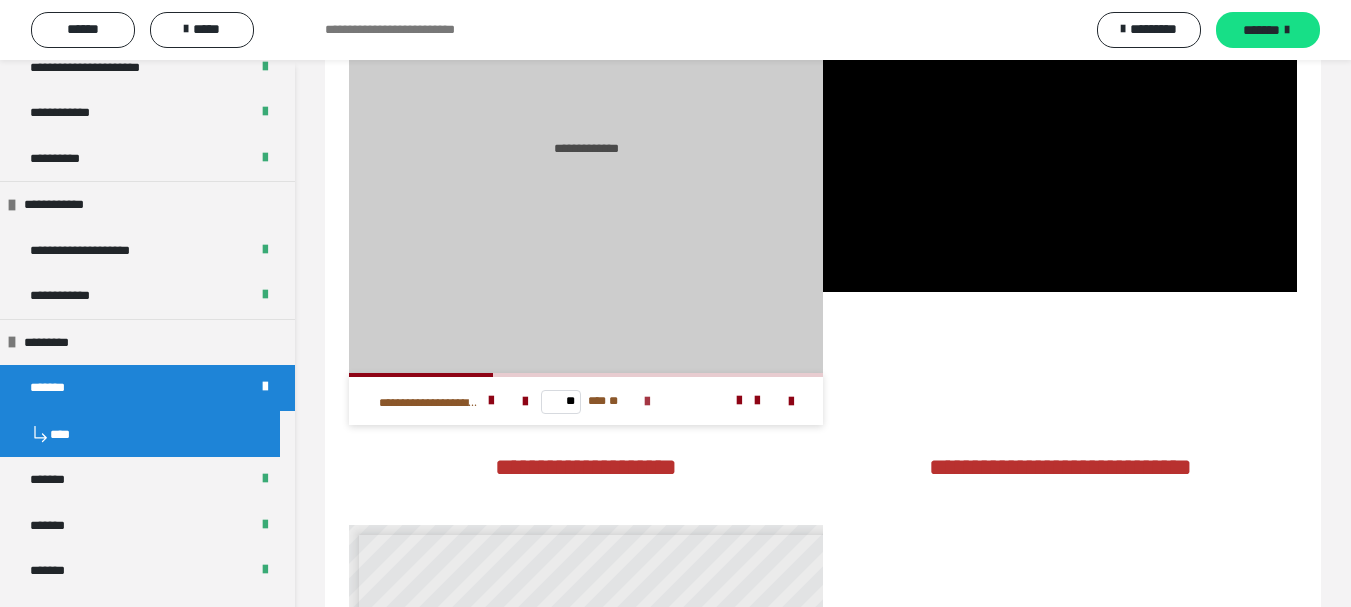 click at bounding box center (647, 402) 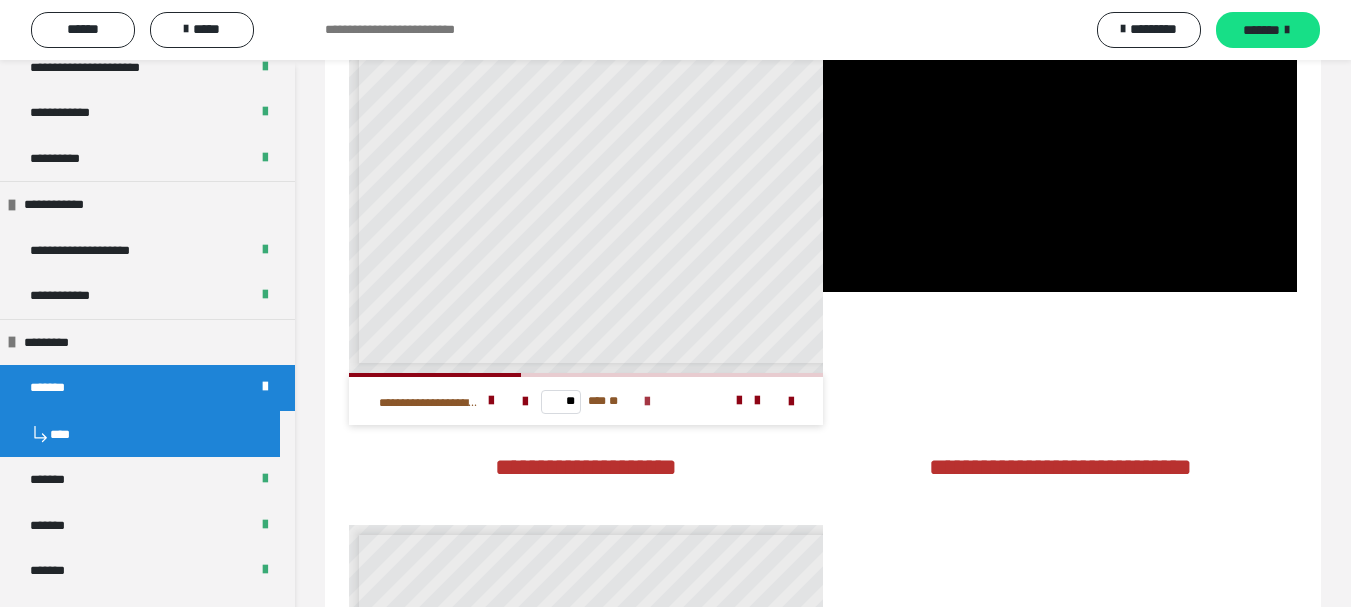 click at bounding box center [647, 402] 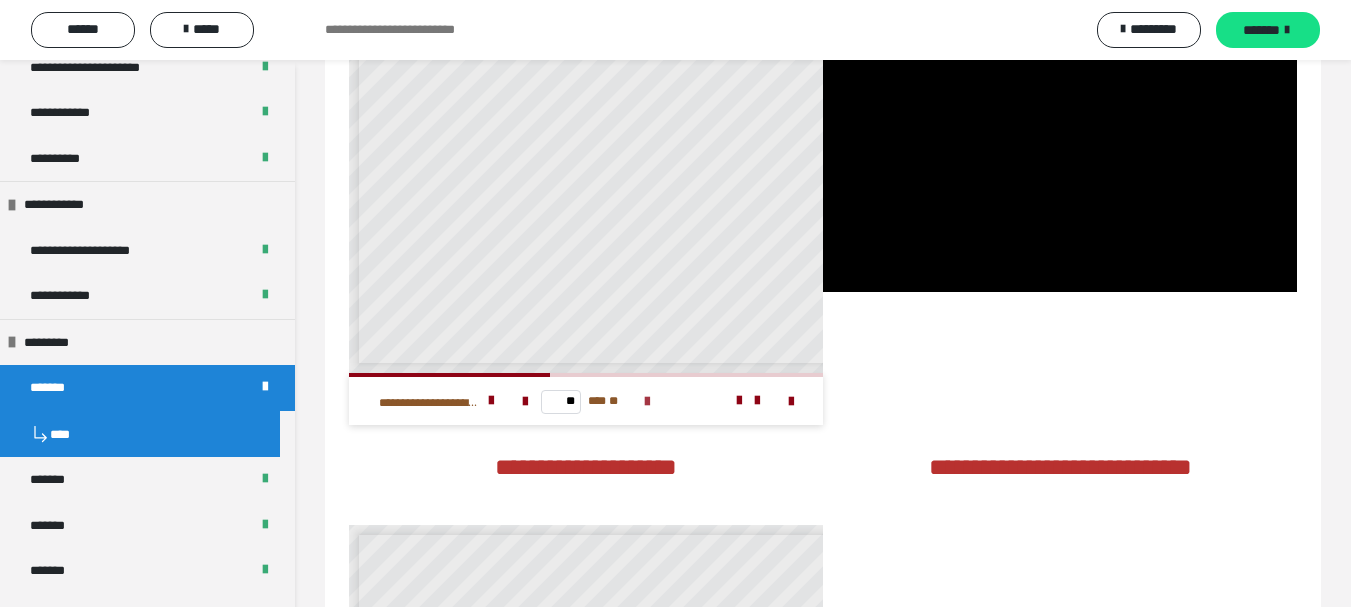 click at bounding box center [647, 402] 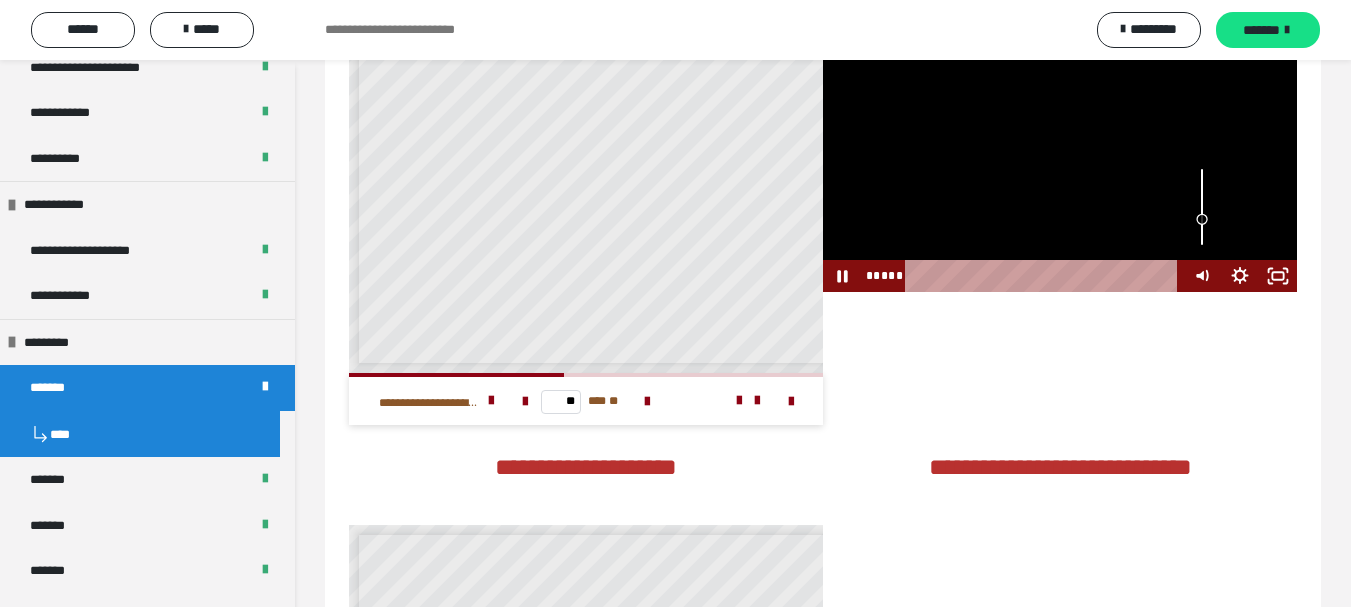 drag, startPoint x: 1199, startPoint y: 288, endPoint x: 1199, endPoint y: 309, distance: 21 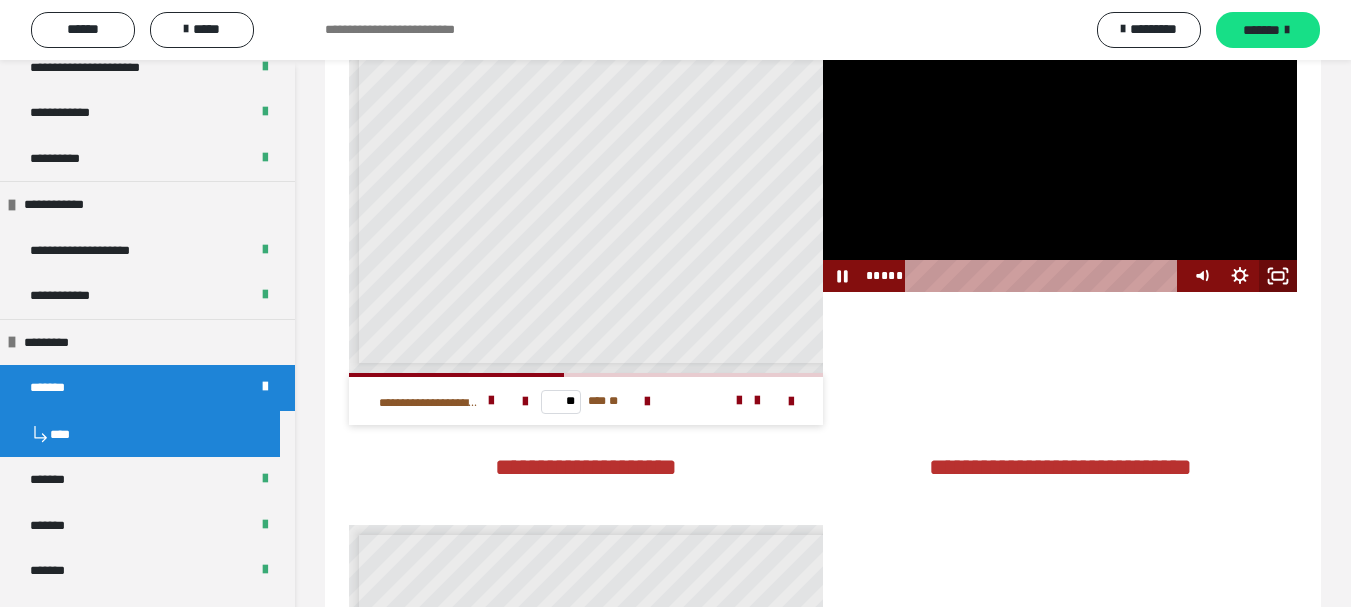 click 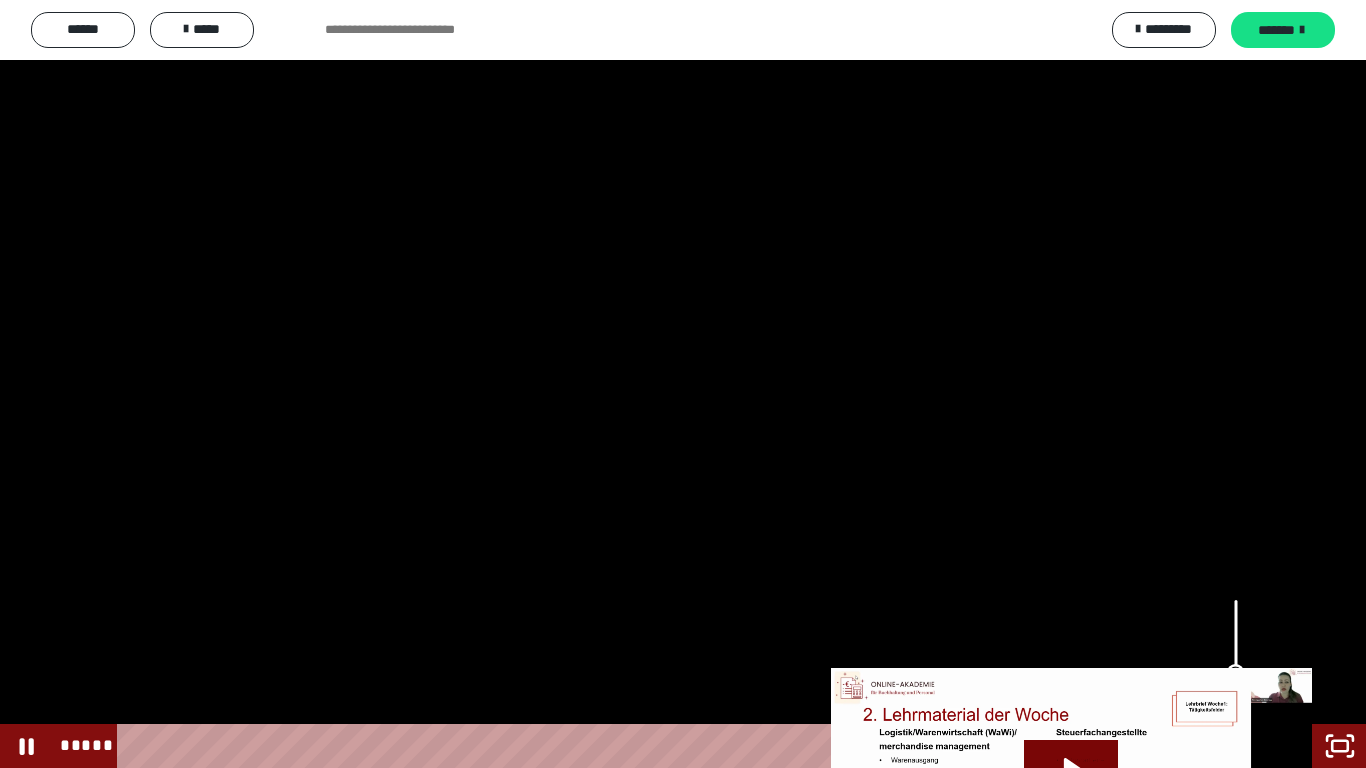 click at bounding box center [1236, 673] 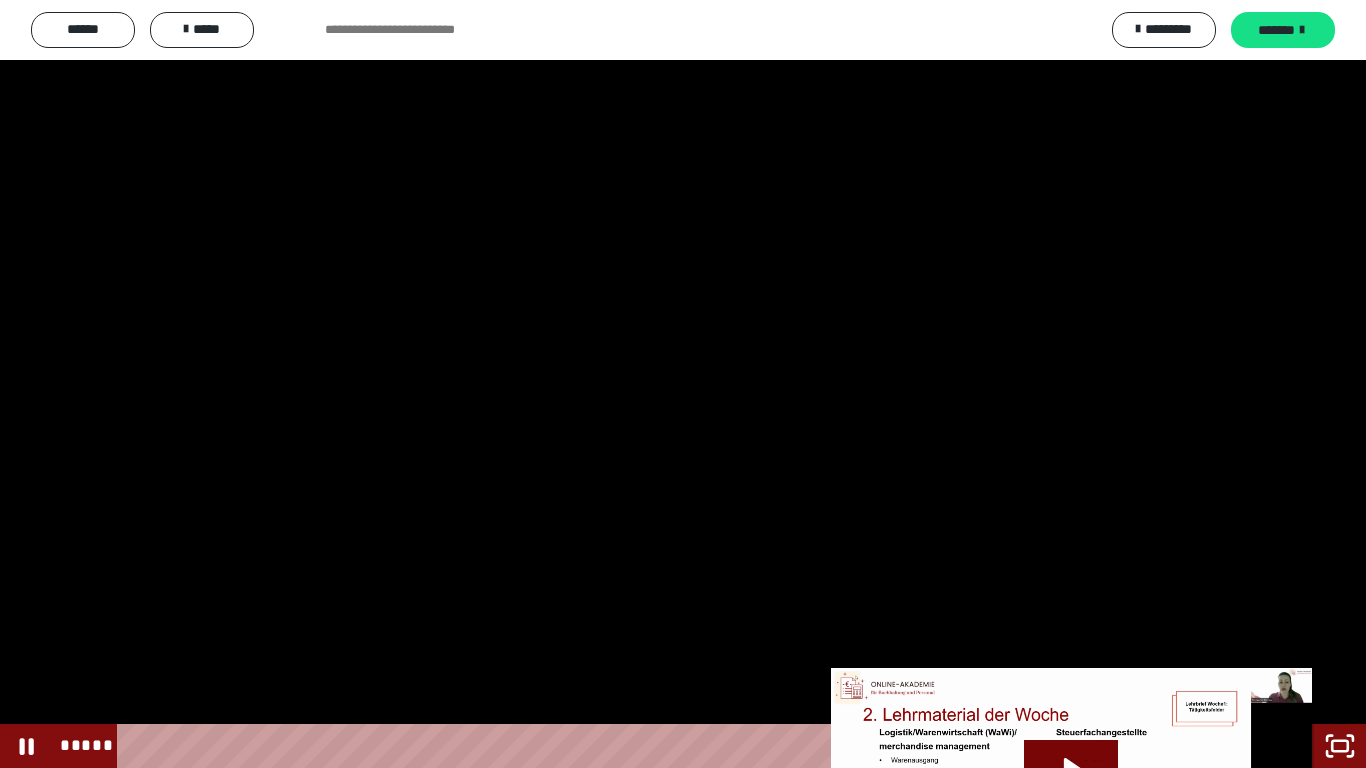 click 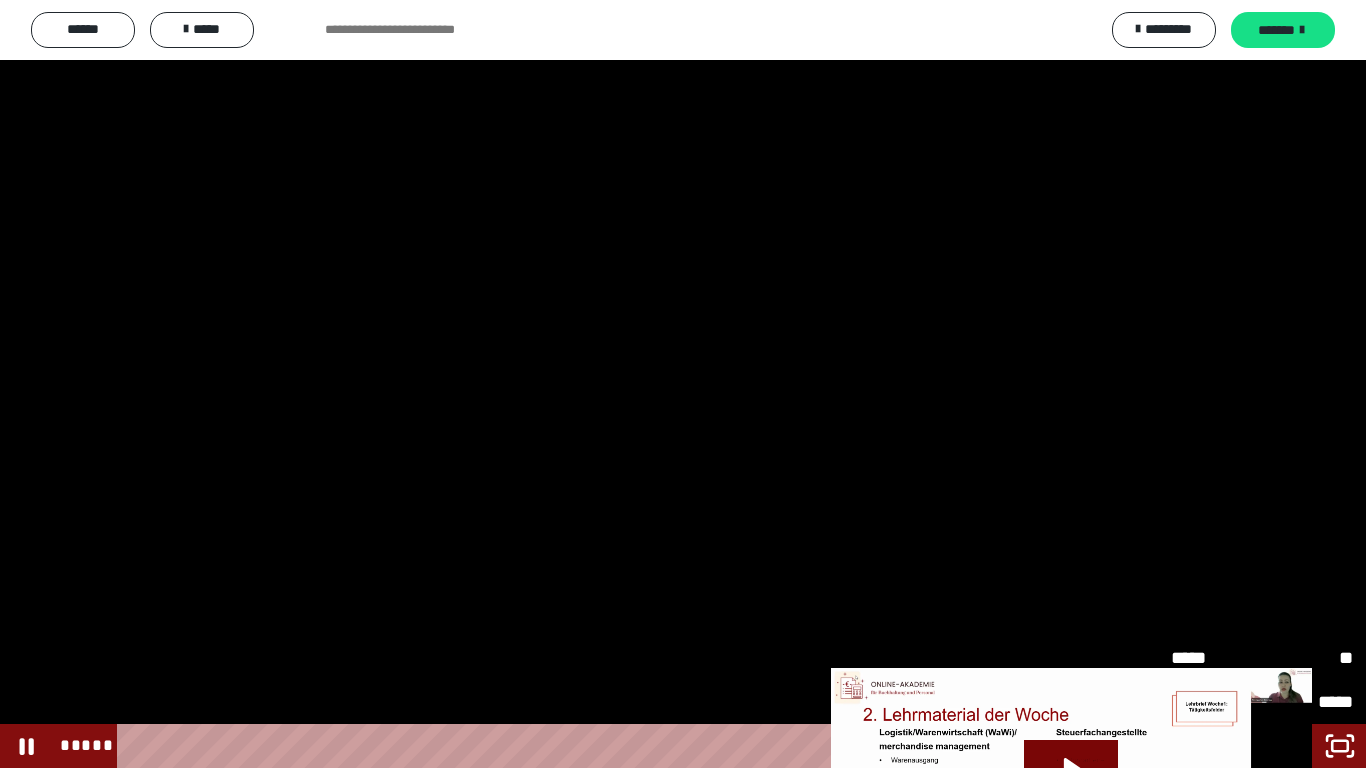click on "**" at bounding box center (1307, 658) 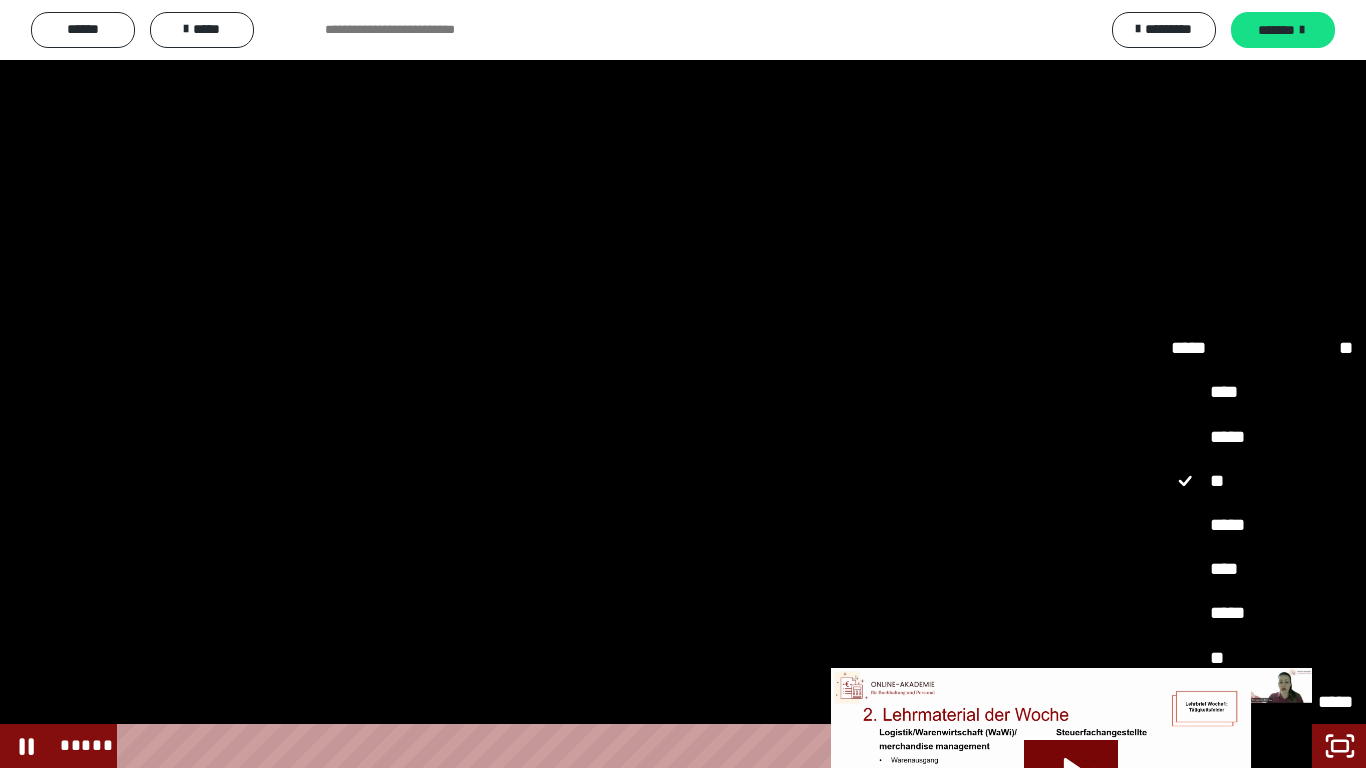 click on "*****" at bounding box center (1262, 526) 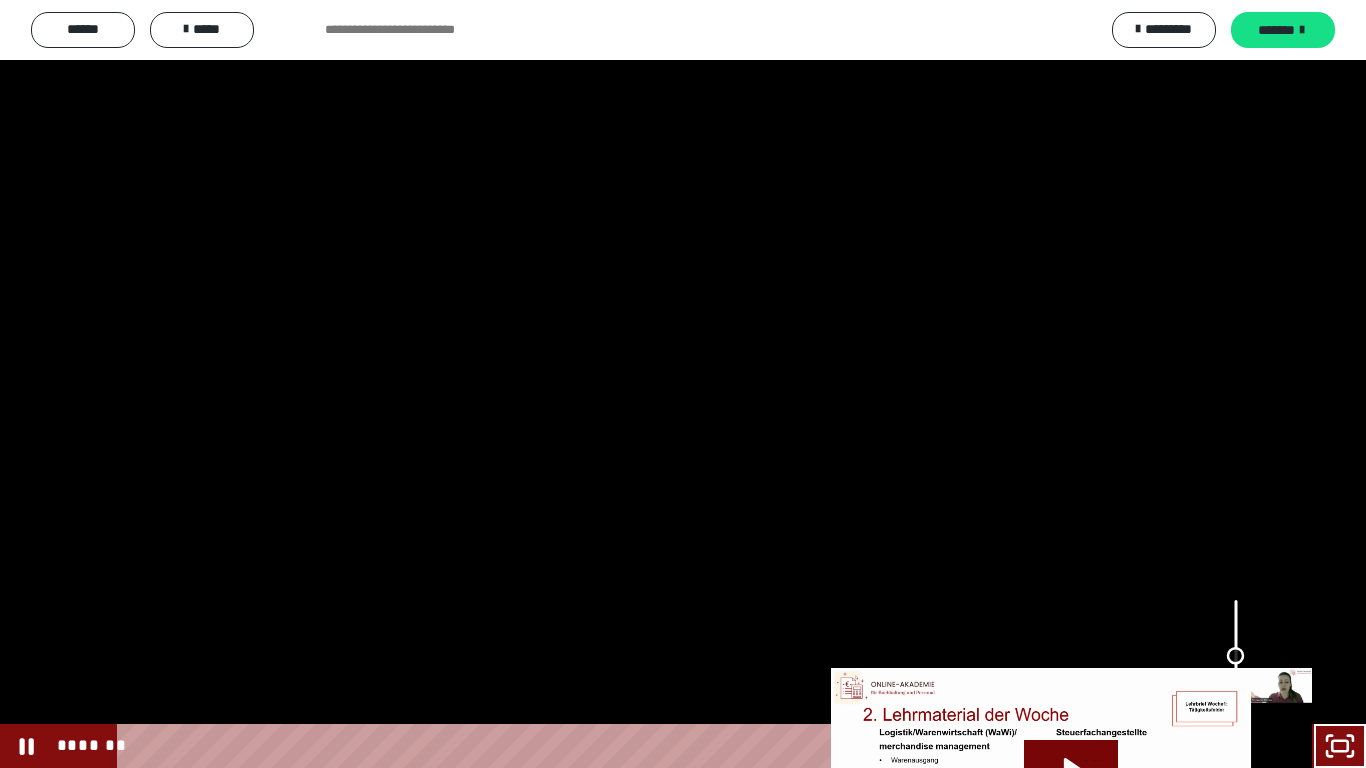 drag, startPoint x: 1237, startPoint y: 675, endPoint x: 1227, endPoint y: 656, distance: 21.470911 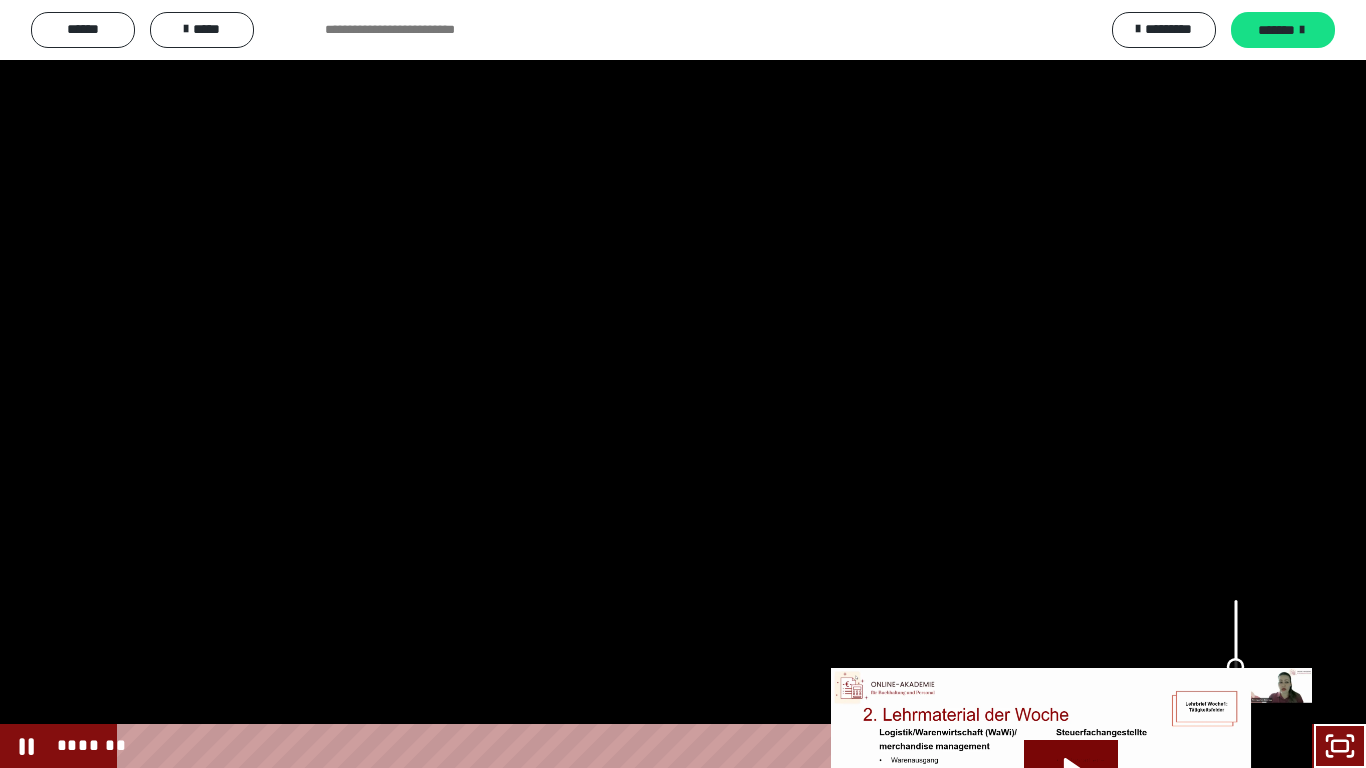 click at bounding box center (1236, 667) 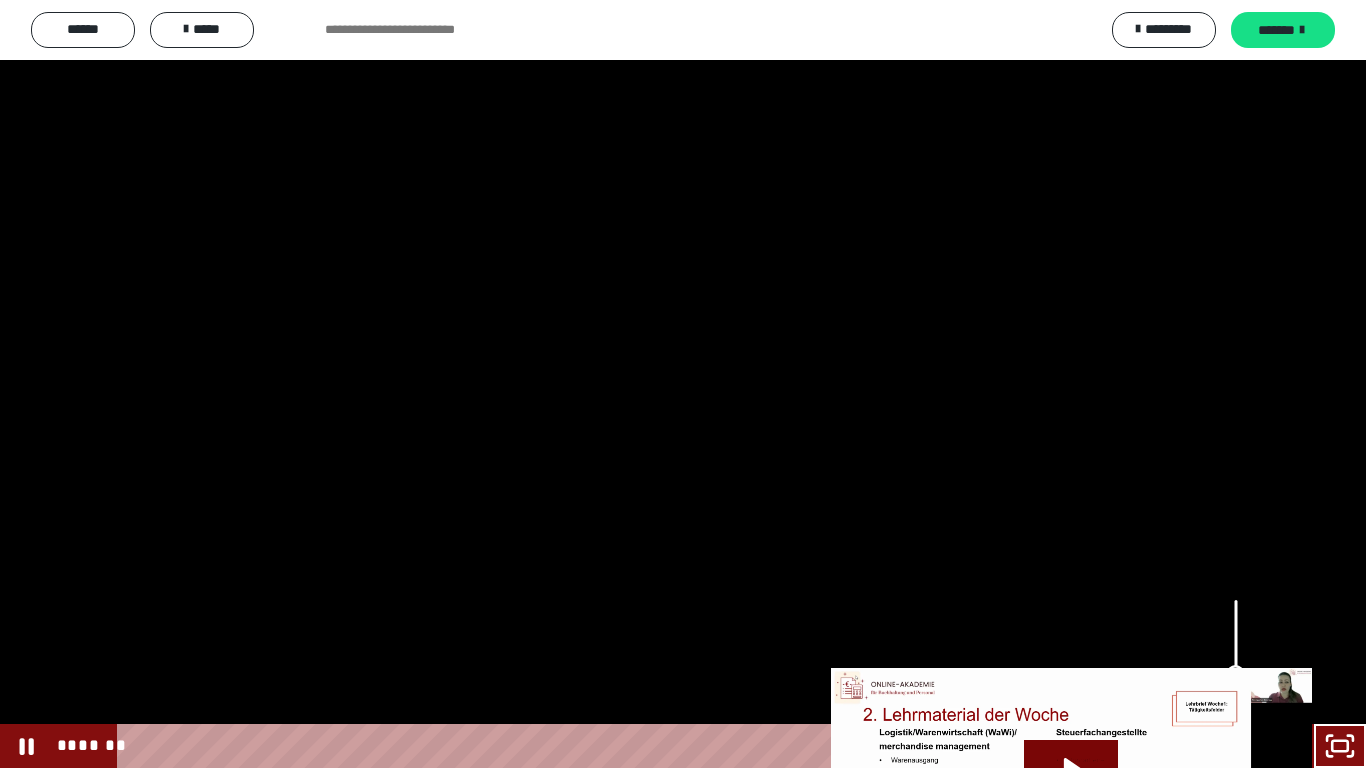 click at bounding box center (1236, 674) 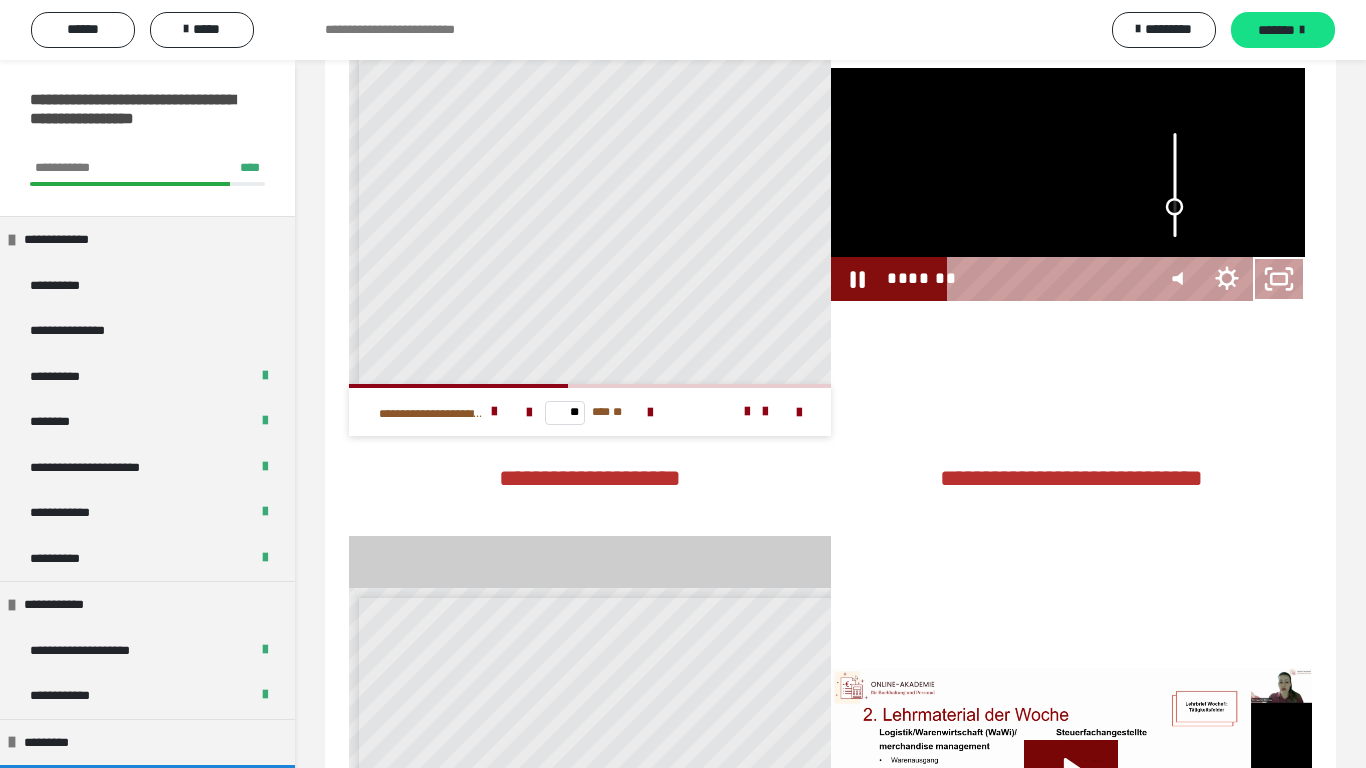 scroll, scrollTop: 3700, scrollLeft: 0, axis: vertical 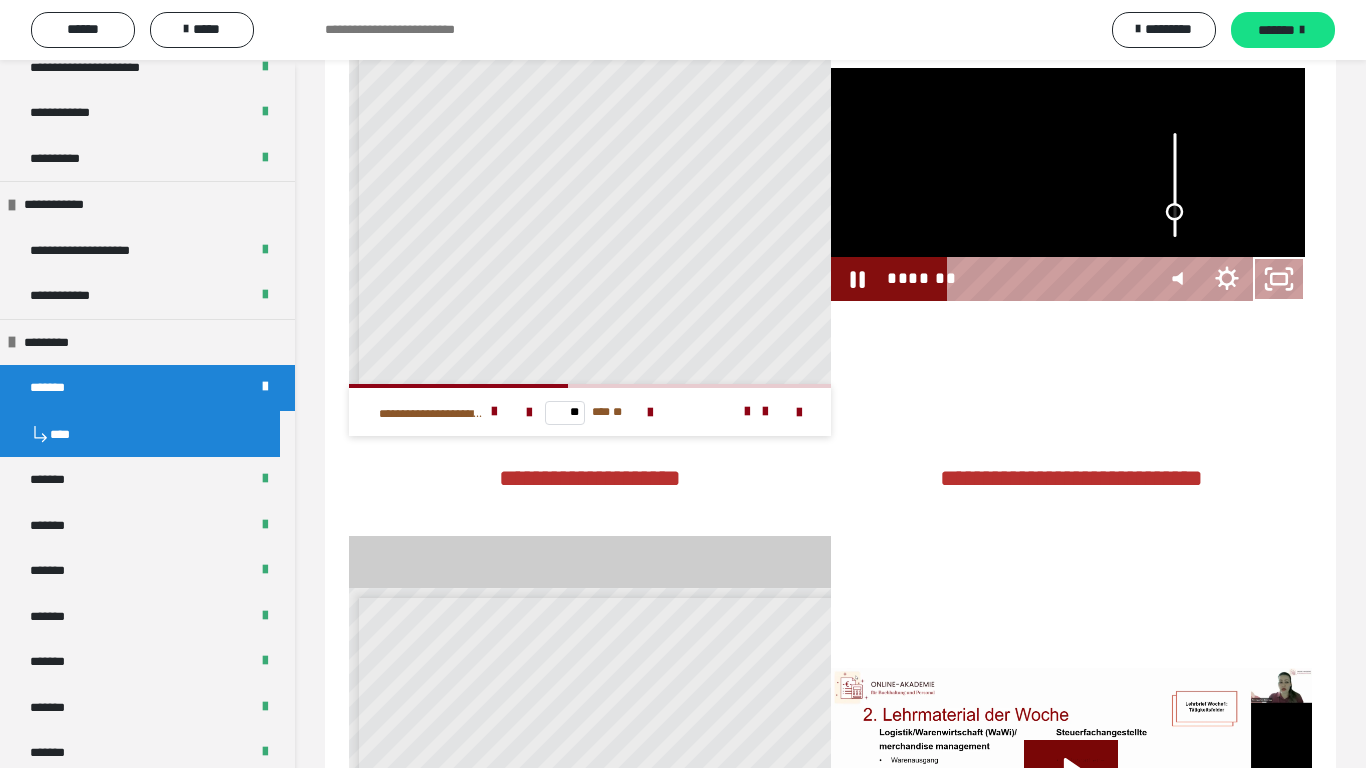 drag, startPoint x: 0, startPoint y: 0, endPoint x: 1231, endPoint y: 679, distance: 1405.8457 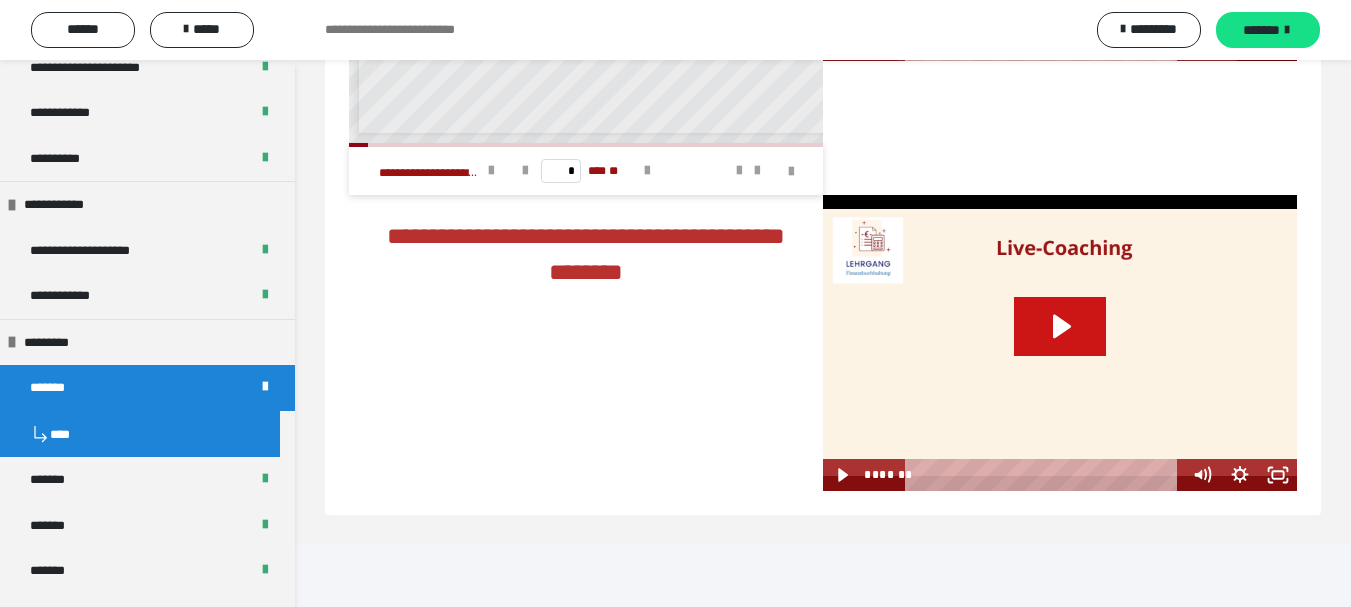 scroll, scrollTop: 4558, scrollLeft: 0, axis: vertical 